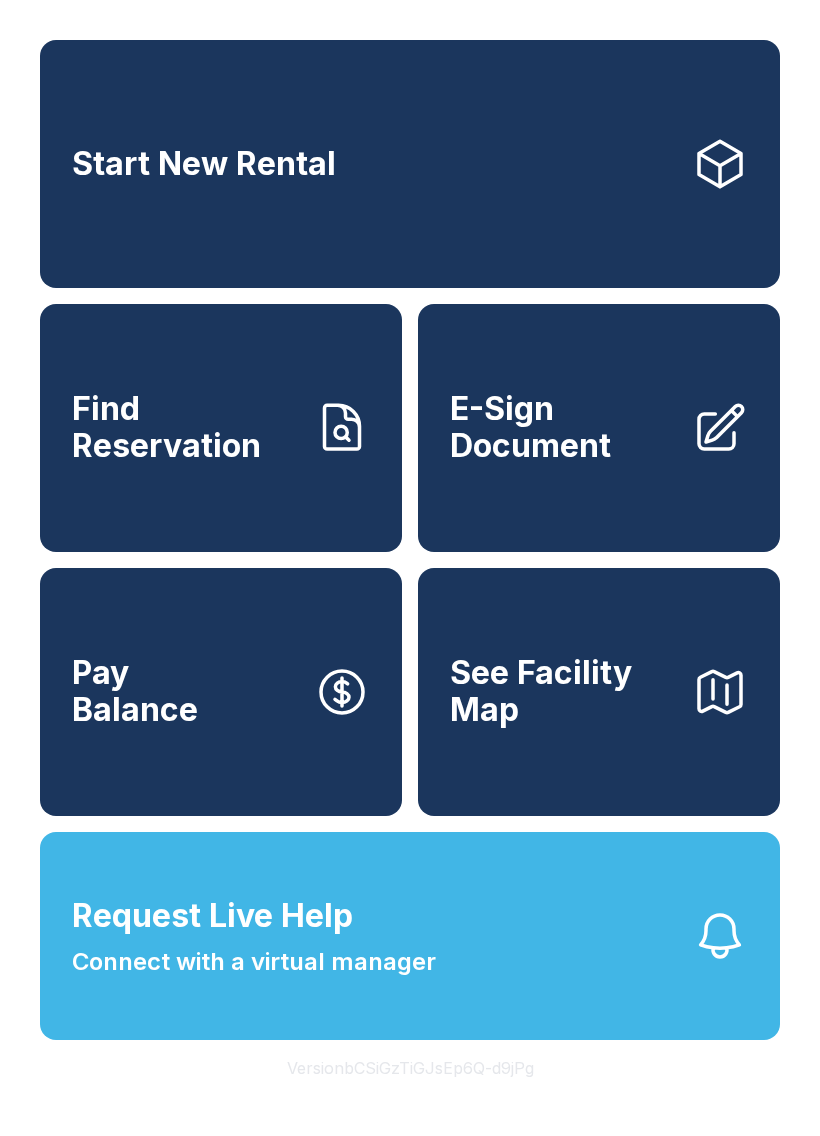 scroll, scrollTop: 0, scrollLeft: 0, axis: both 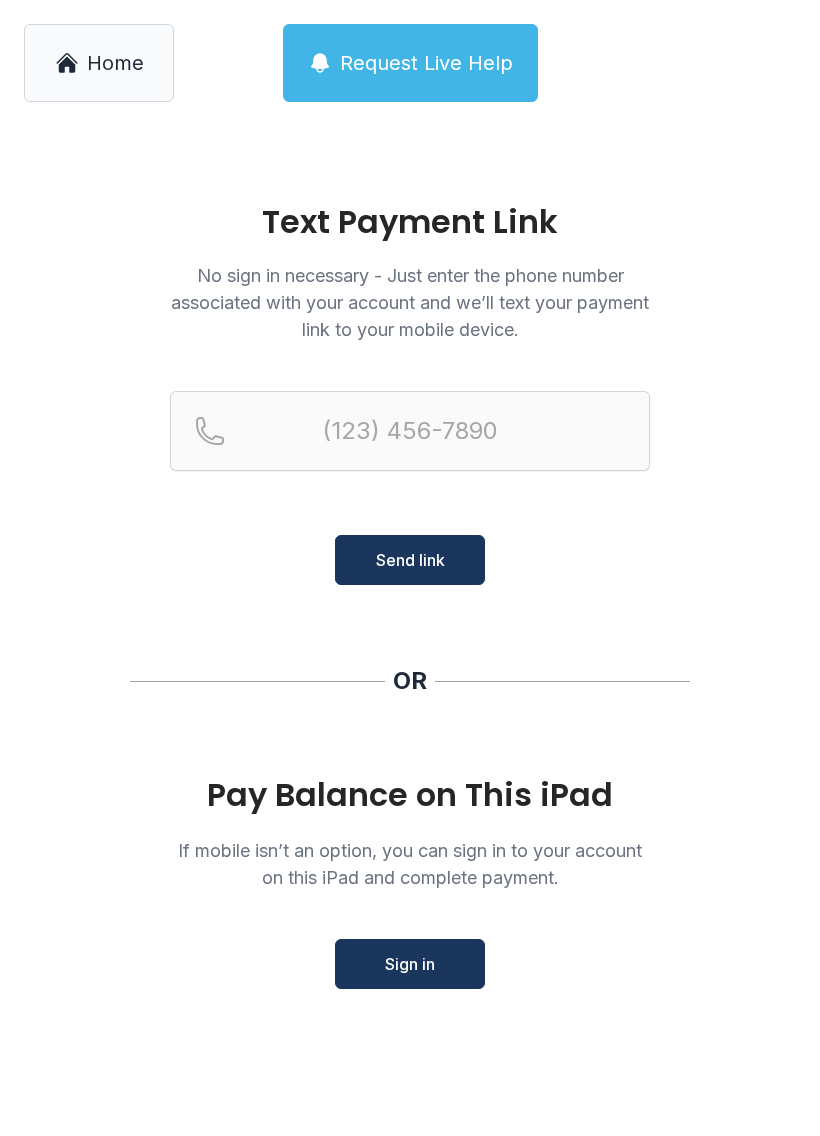 click on "Sign in" at bounding box center [410, 964] 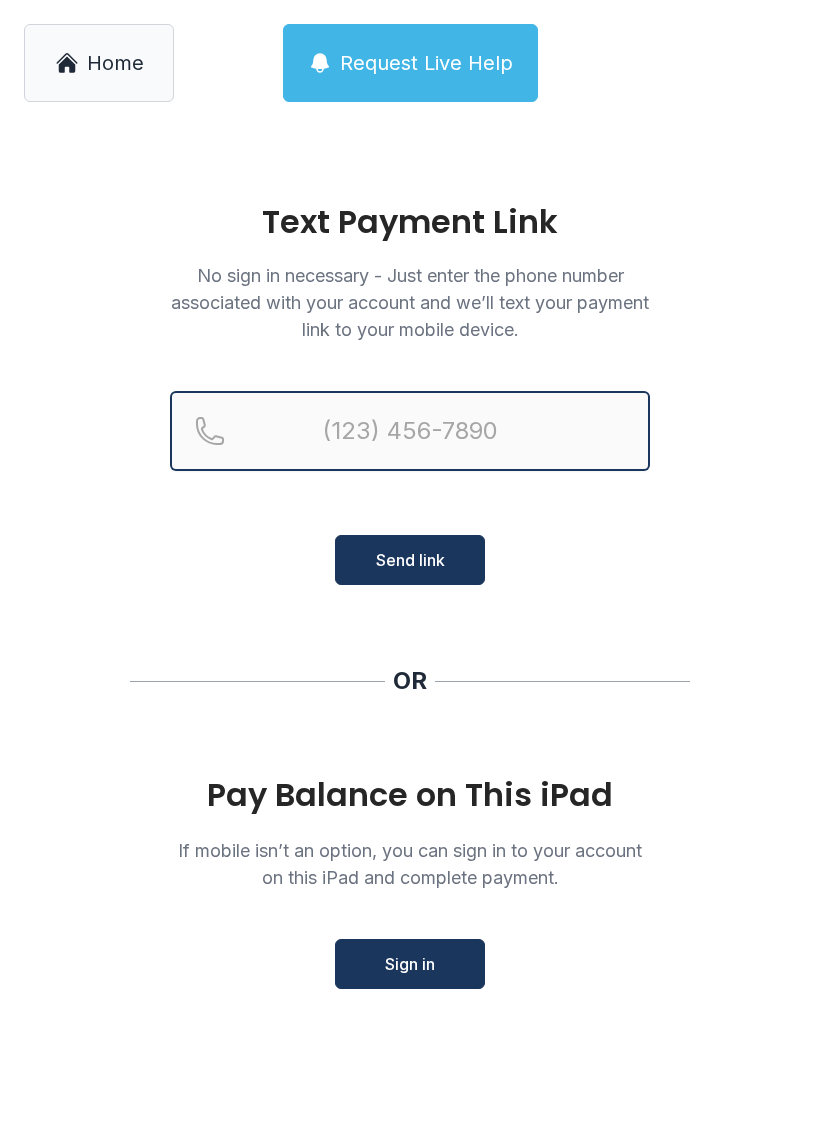 click at bounding box center (410, 431) 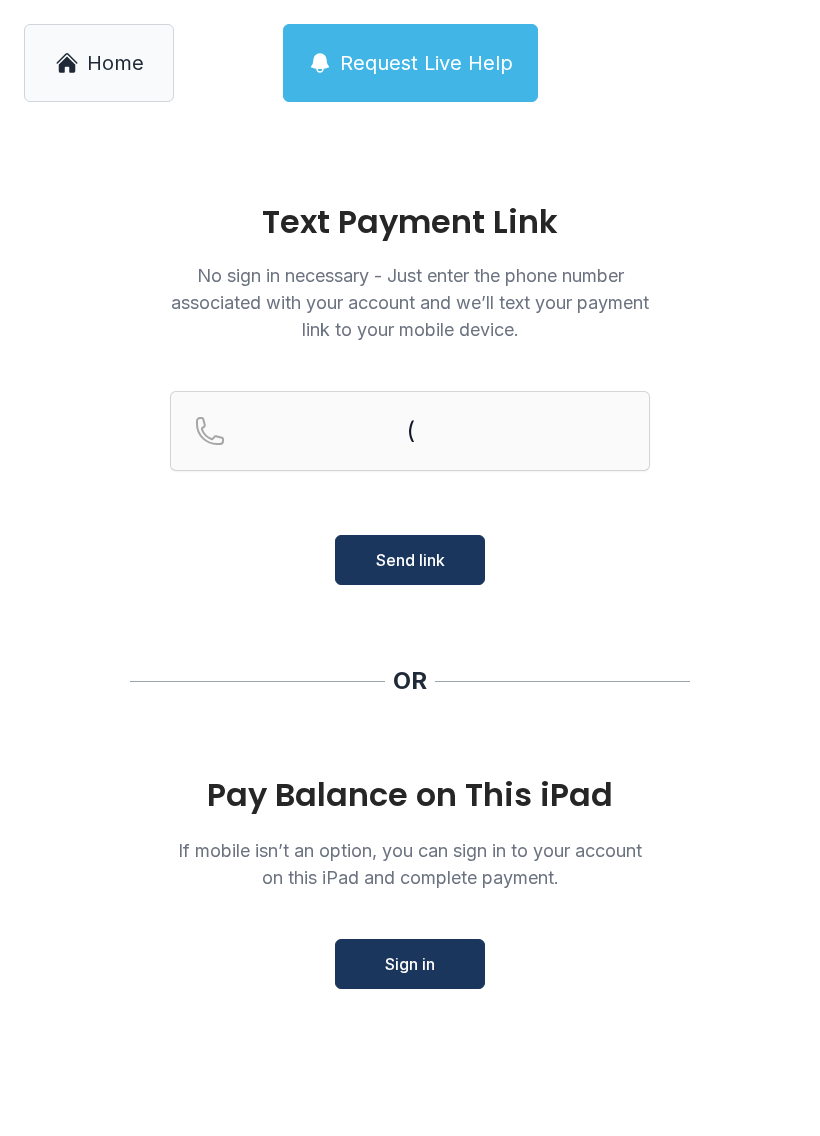 click on "Text Payment Link No sign in necessary - Just enter the phone number associated with your account and we’ll text your payment link to your mobile device. ( Send link OR Pay Balance on This iPad If mobile isn’t an option, you can sign in to your account on this iPad and complete payment. Sign in" at bounding box center (410, 631) 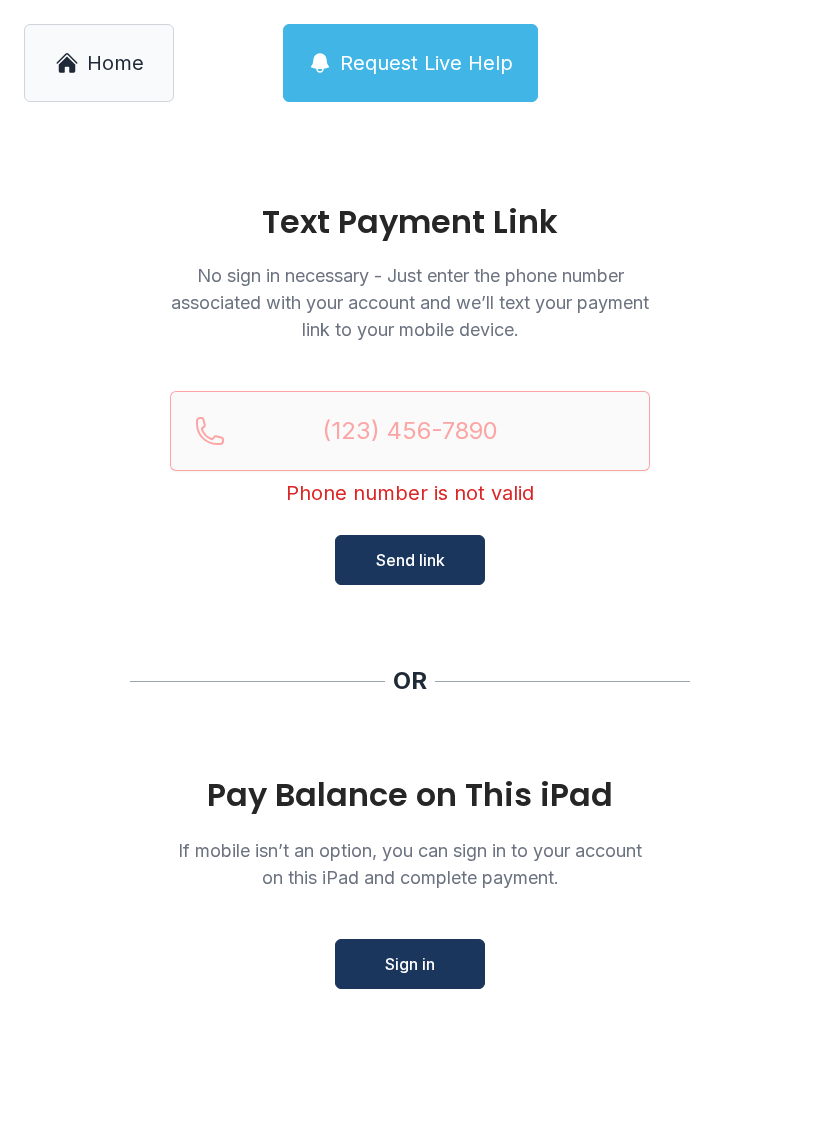 click on "Home" at bounding box center (99, 63) 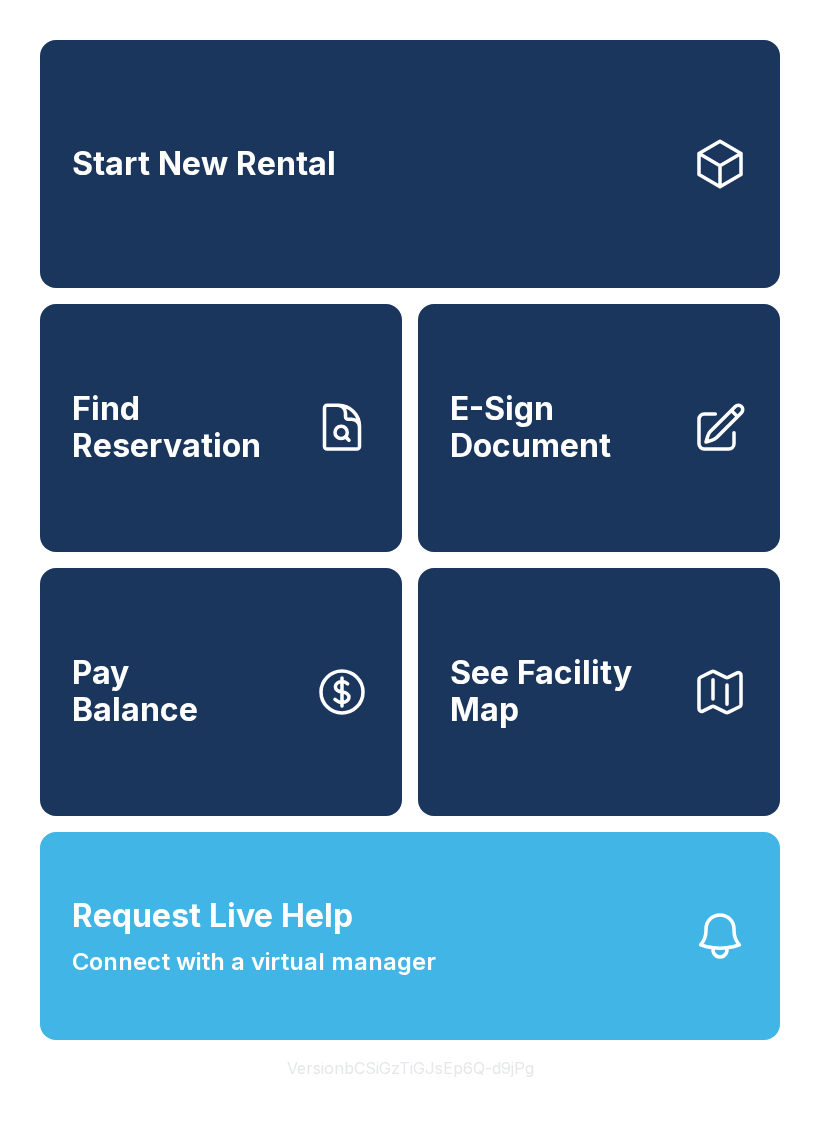 click on "Start New Rental" at bounding box center [204, 164] 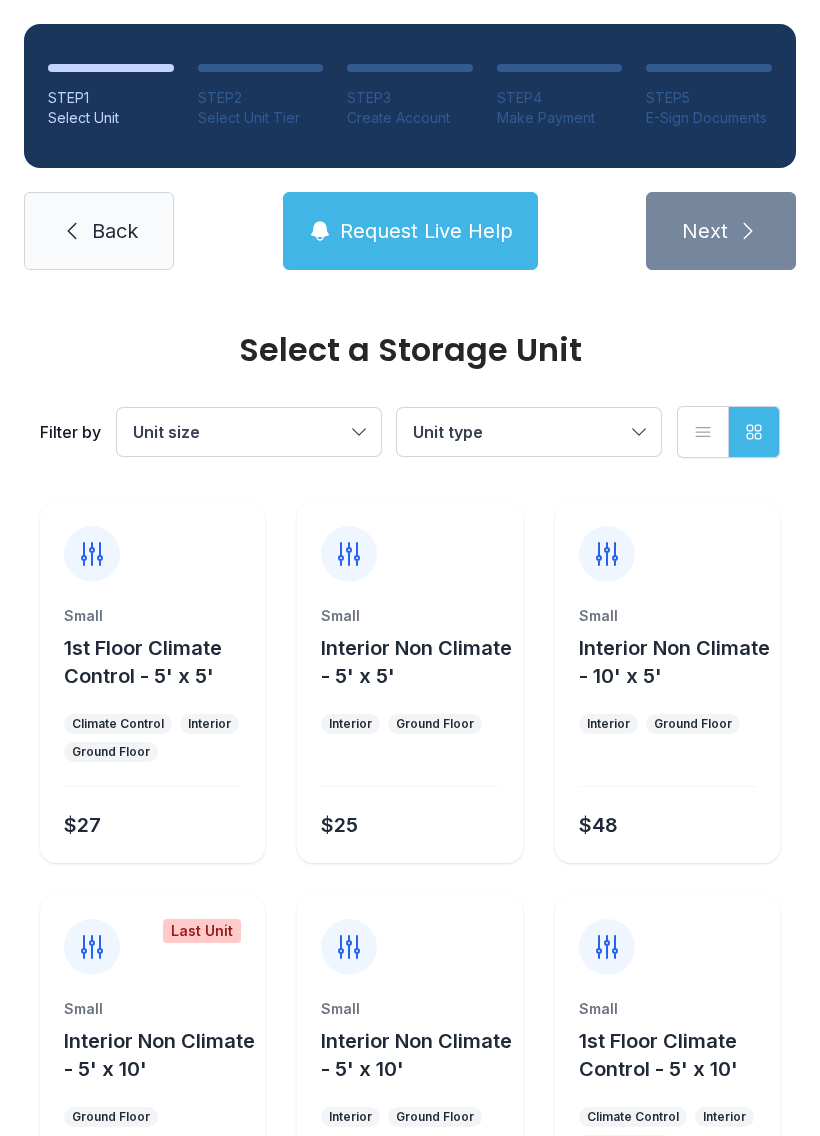 scroll, scrollTop: 0, scrollLeft: 0, axis: both 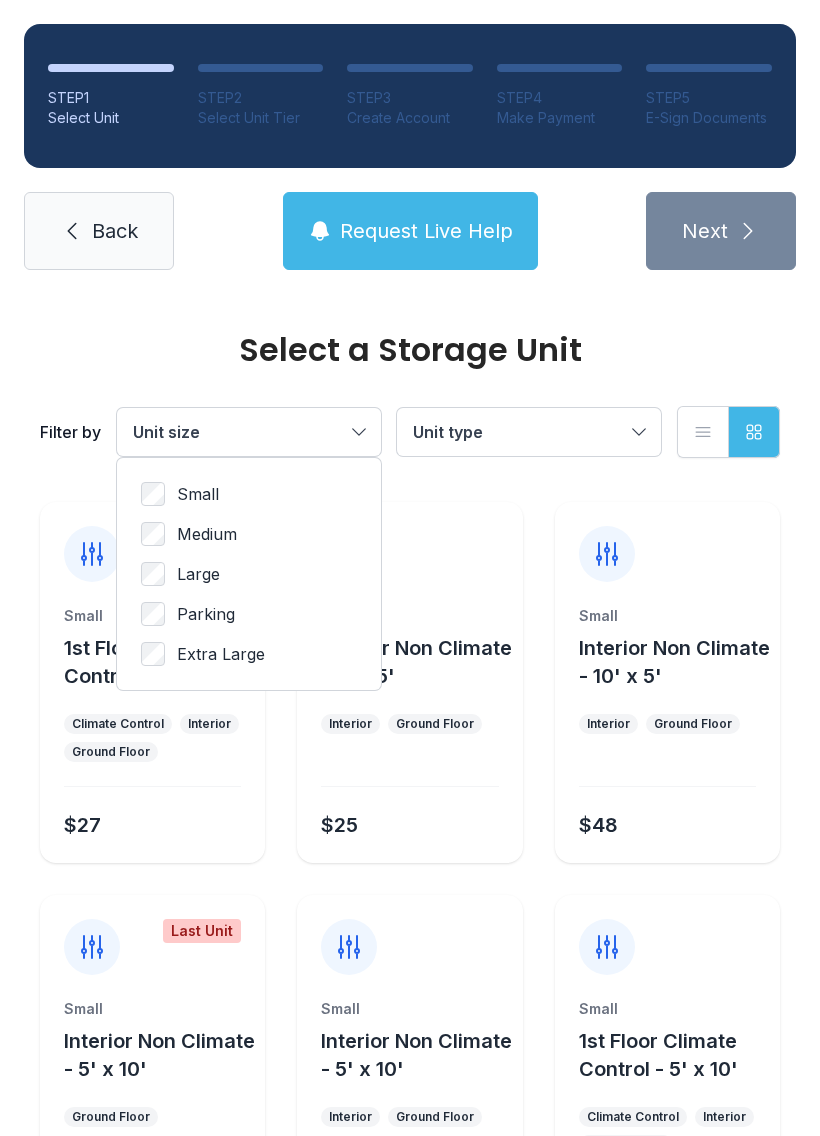 click on "Large" at bounding box center [198, 574] 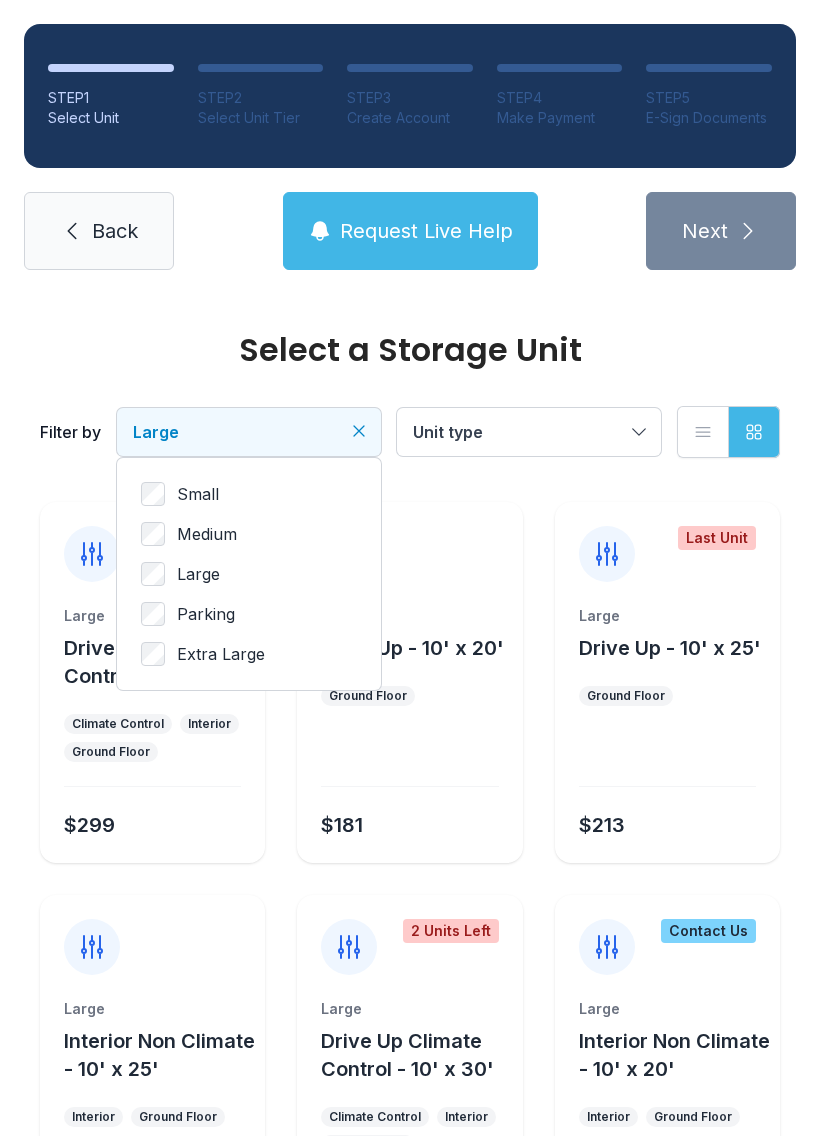 click on "Unit type" at bounding box center (519, 432) 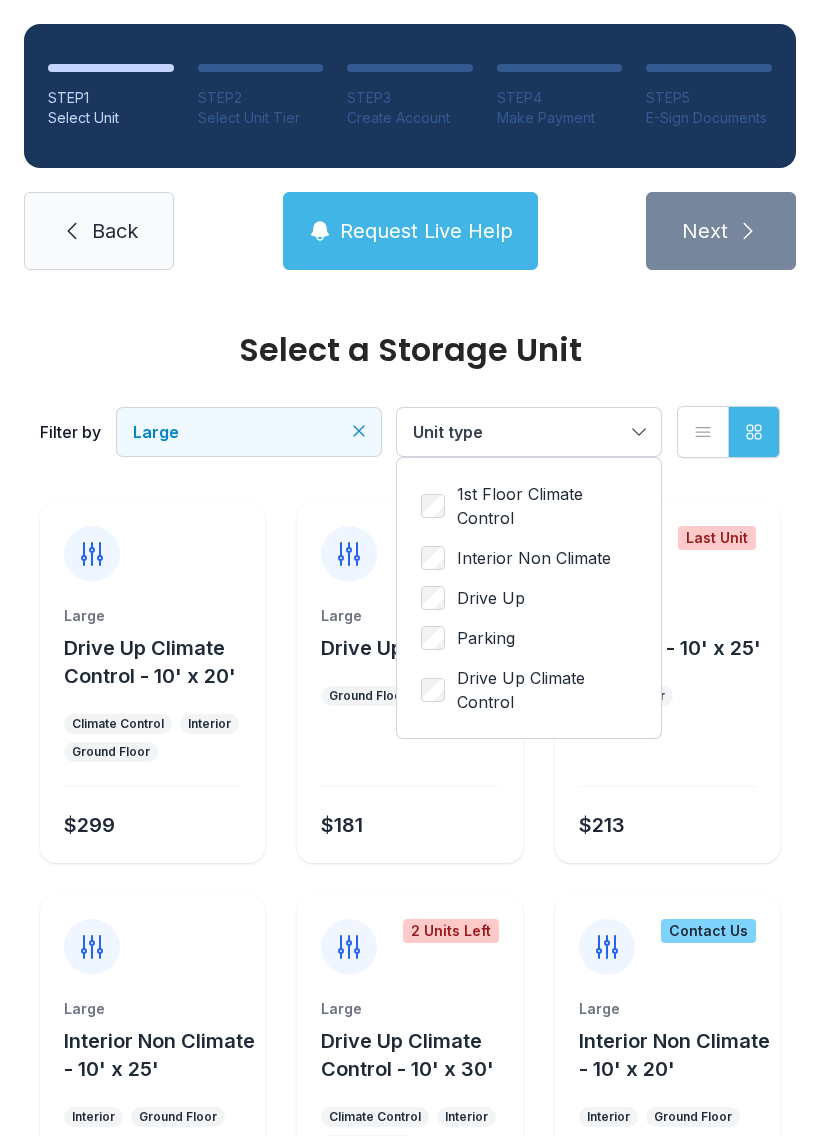 click on "Drive Up" at bounding box center (491, 598) 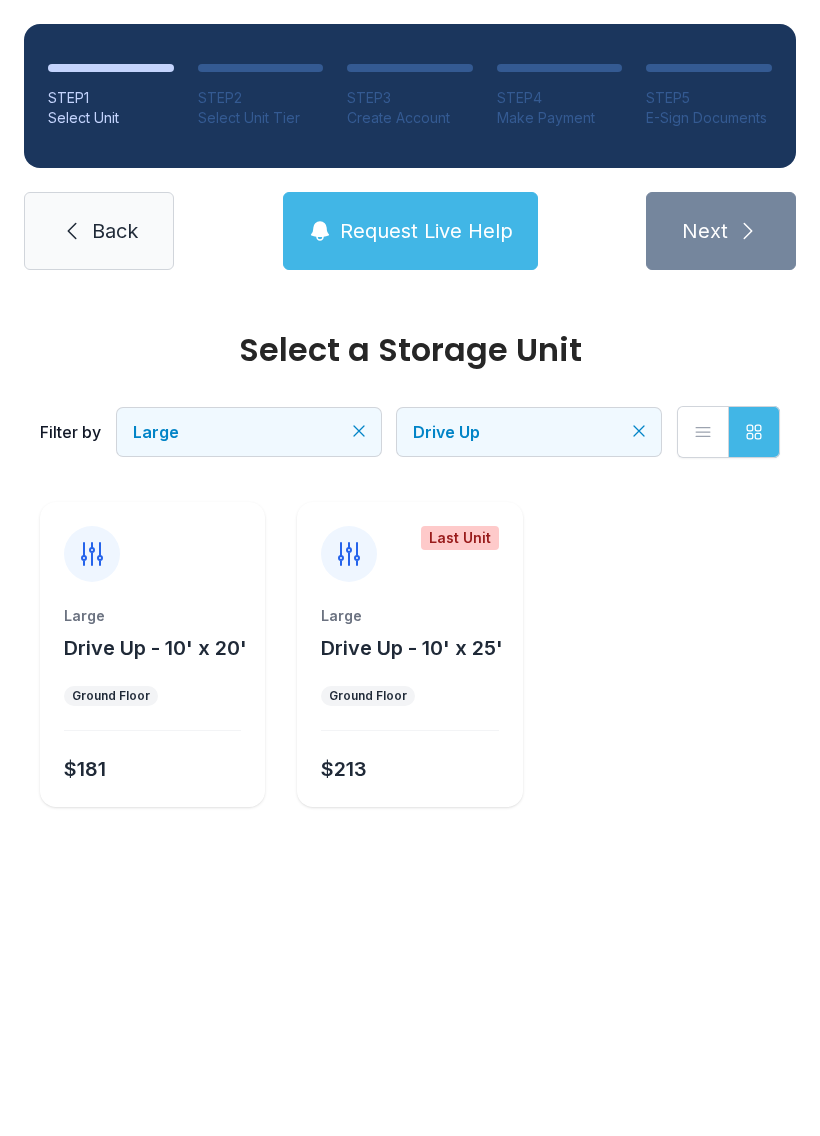 click on "Large Drive Up - 10' x 20' Ground Floor $181" at bounding box center [152, 706] 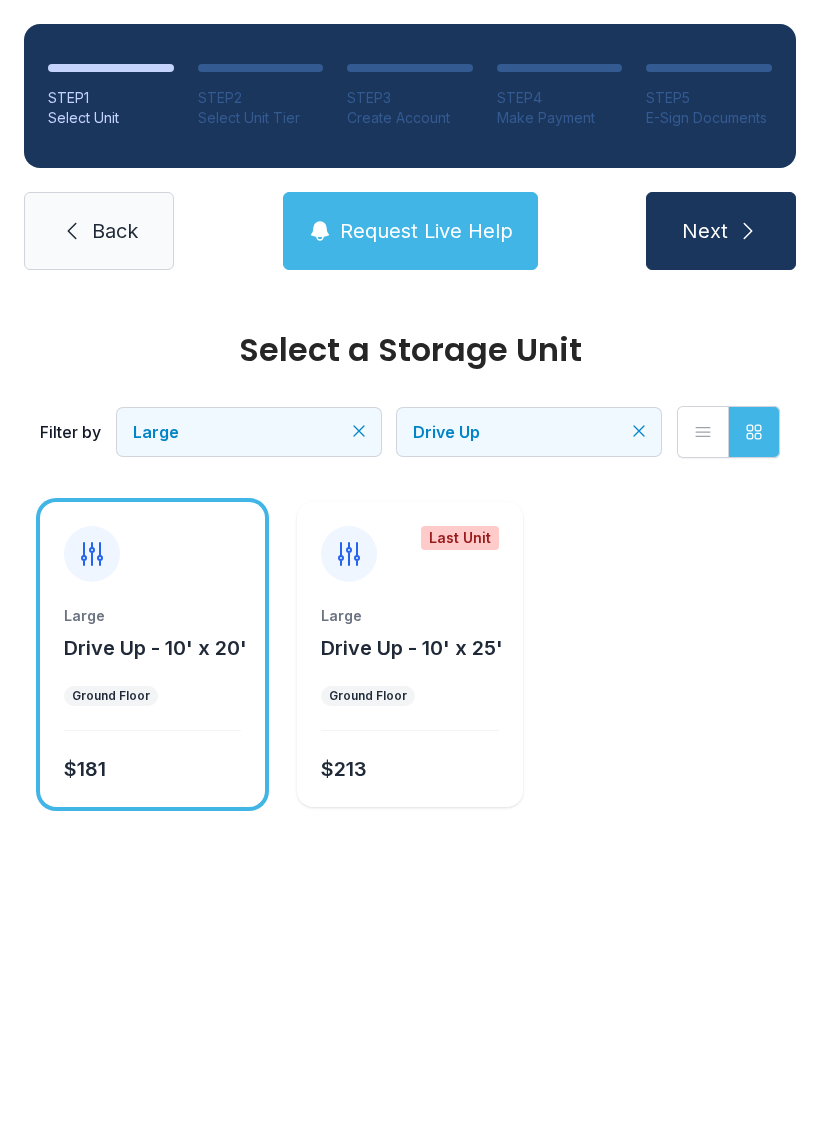 click on "Next" at bounding box center (721, 231) 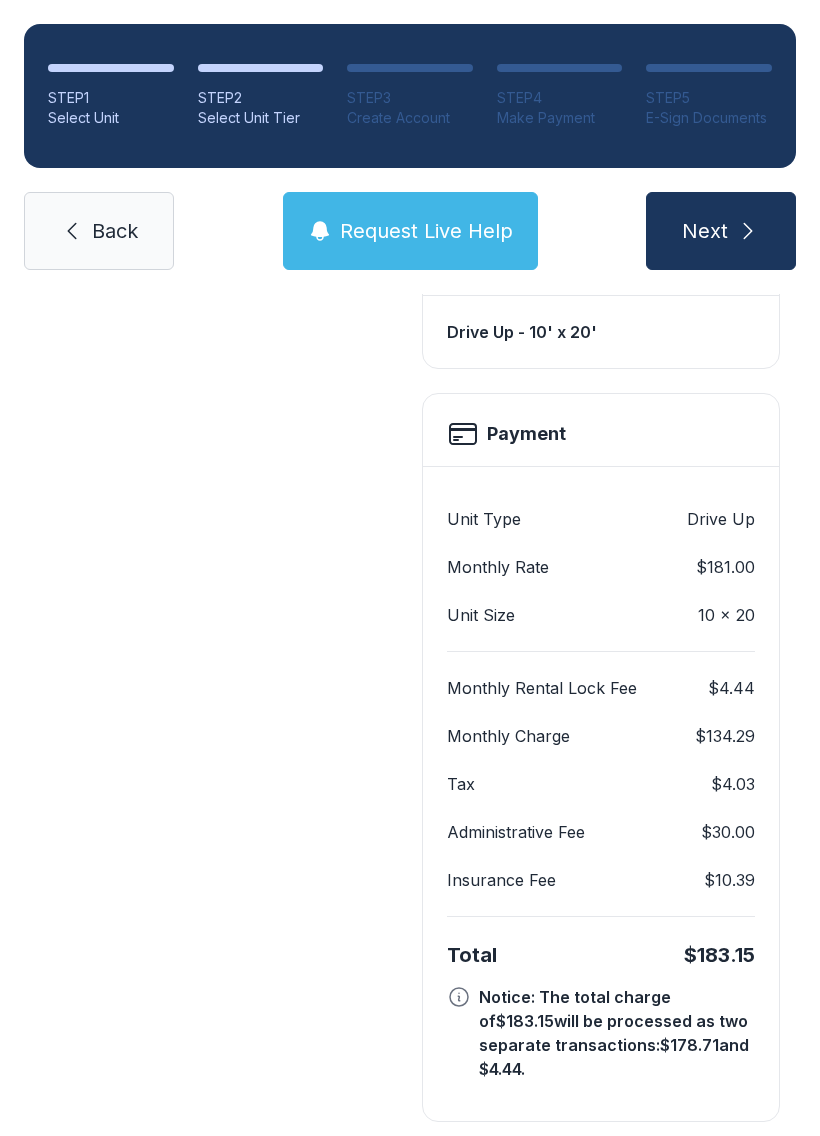scroll, scrollTop: 617, scrollLeft: 0, axis: vertical 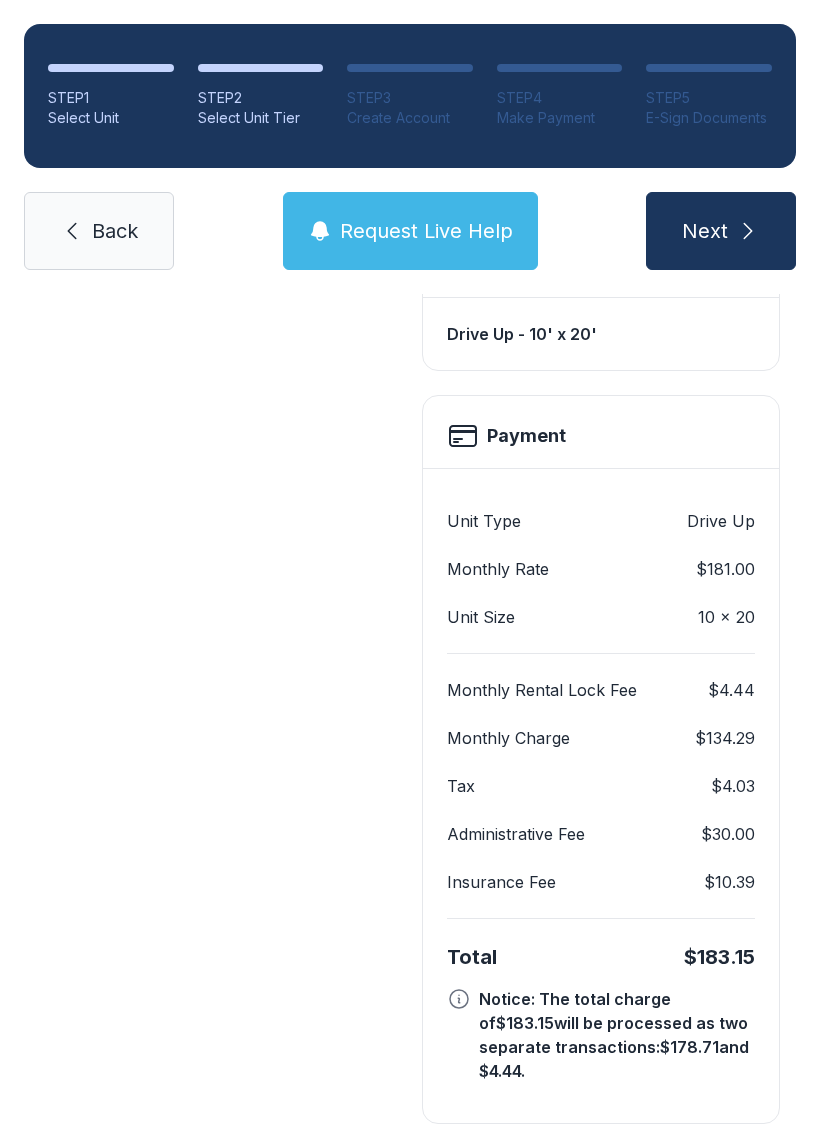 click 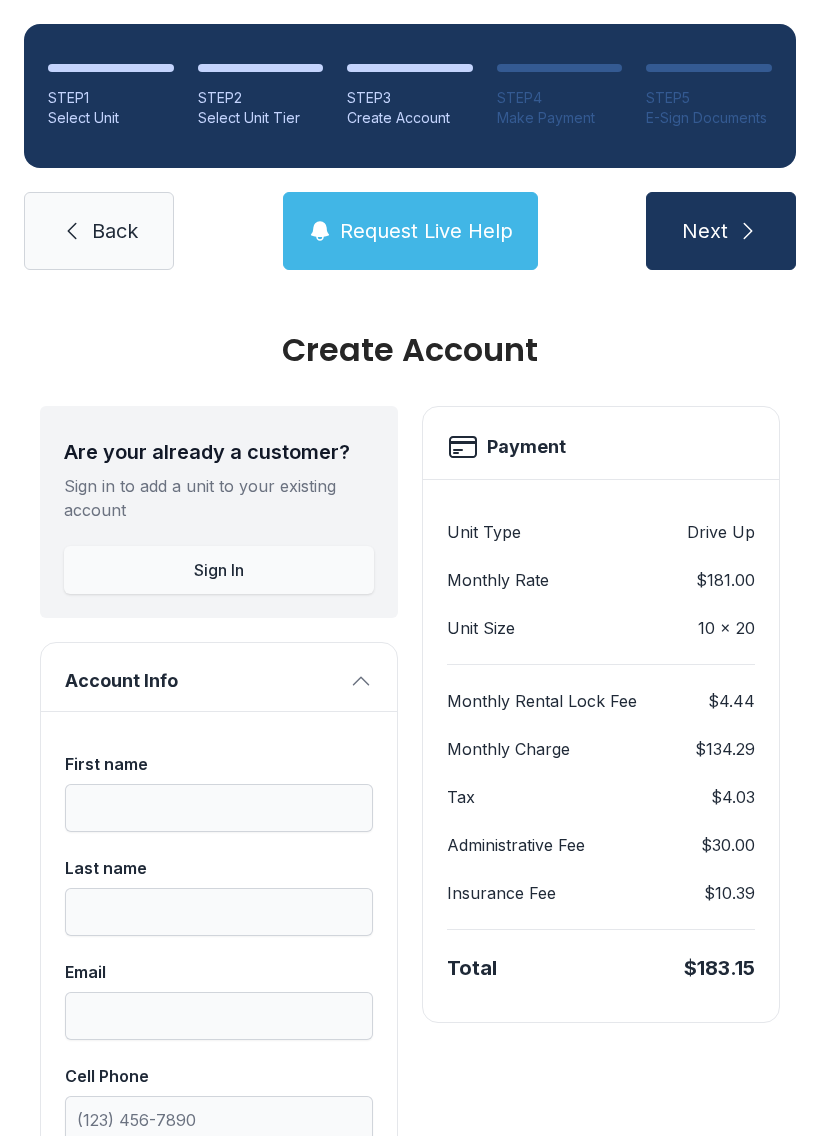 click on "Sign In" at bounding box center (219, 570) 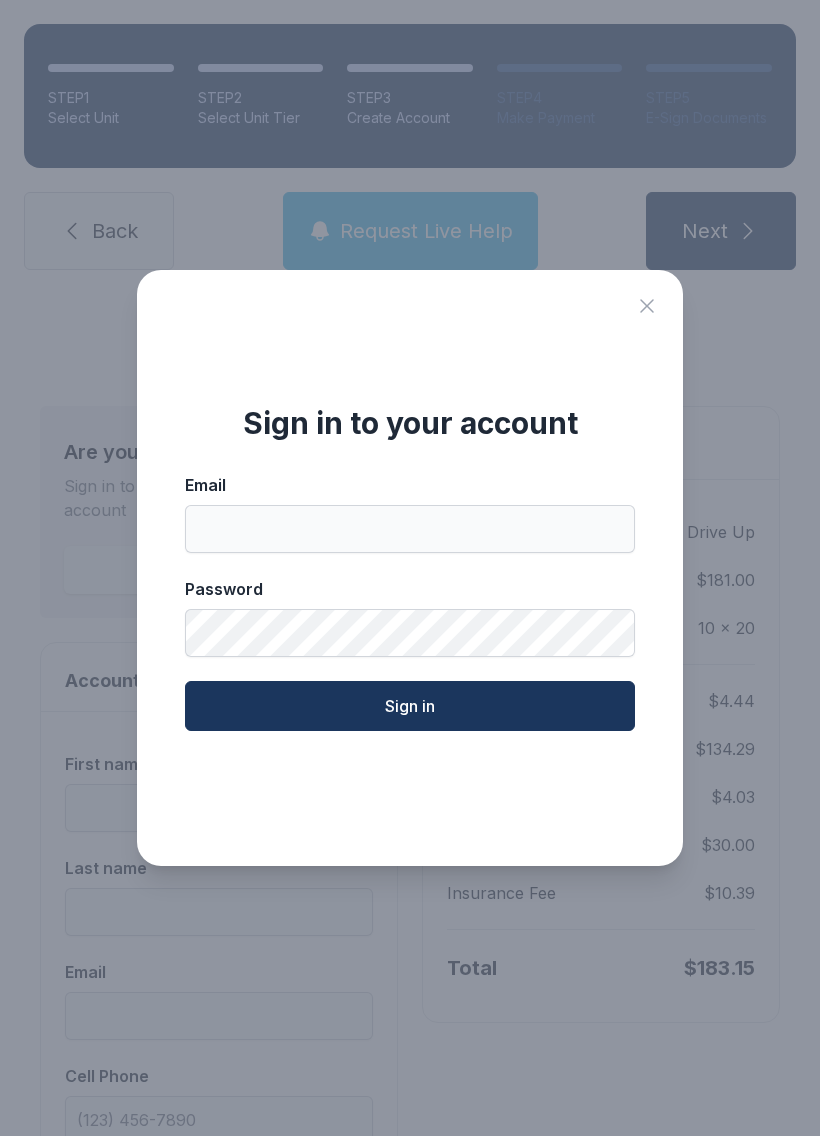 click on "Email" at bounding box center (410, 513) 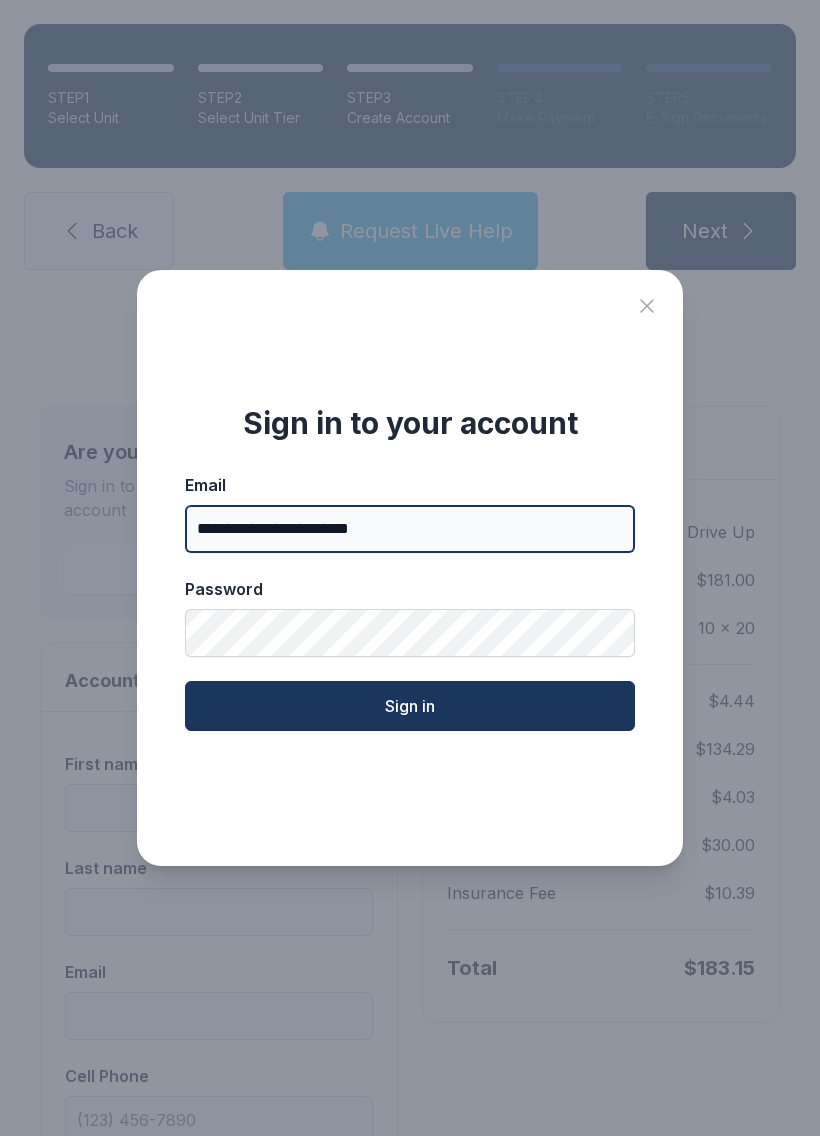 type on "**********" 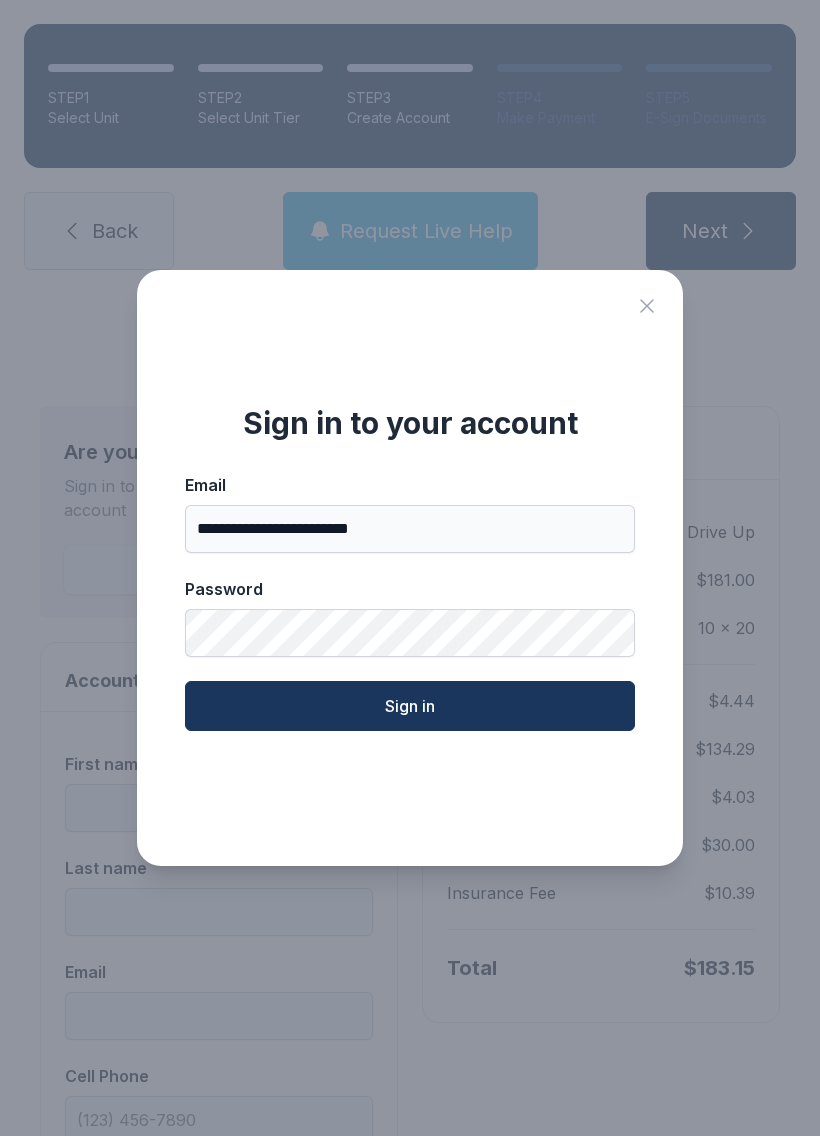 click on "Sign in" 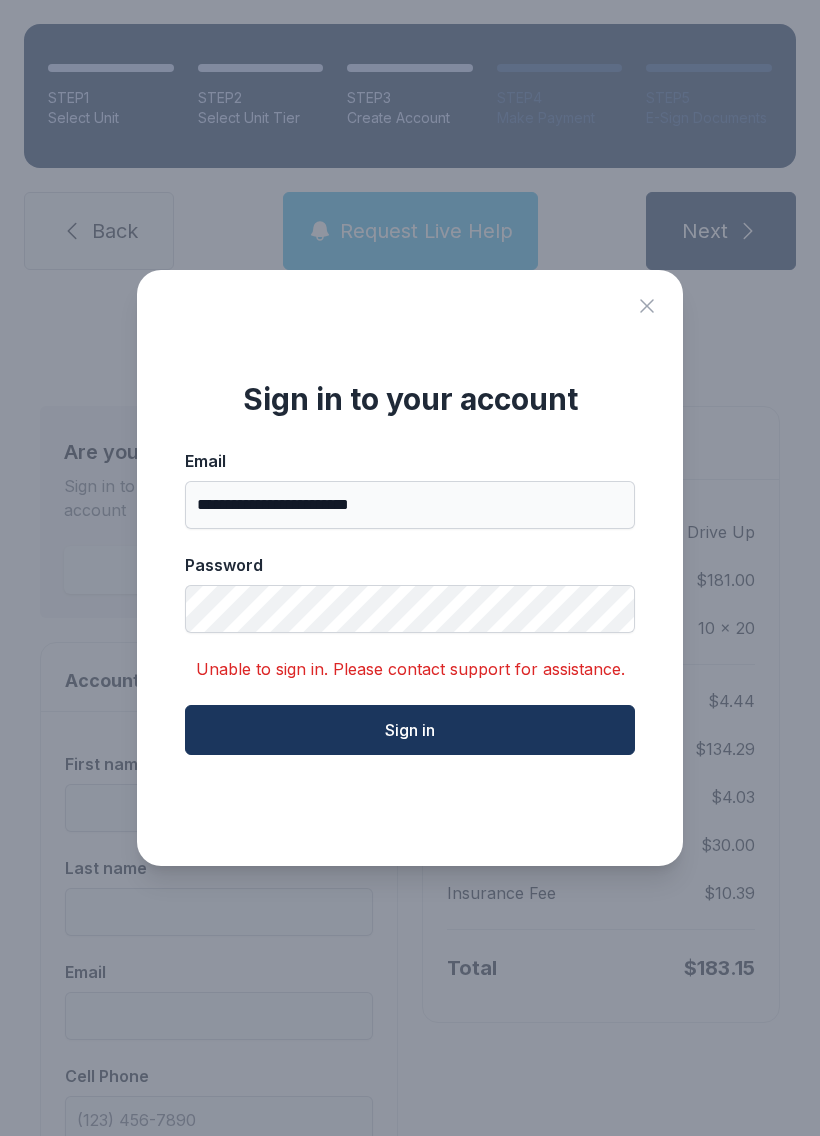 click on "**********" at bounding box center (410, 568) 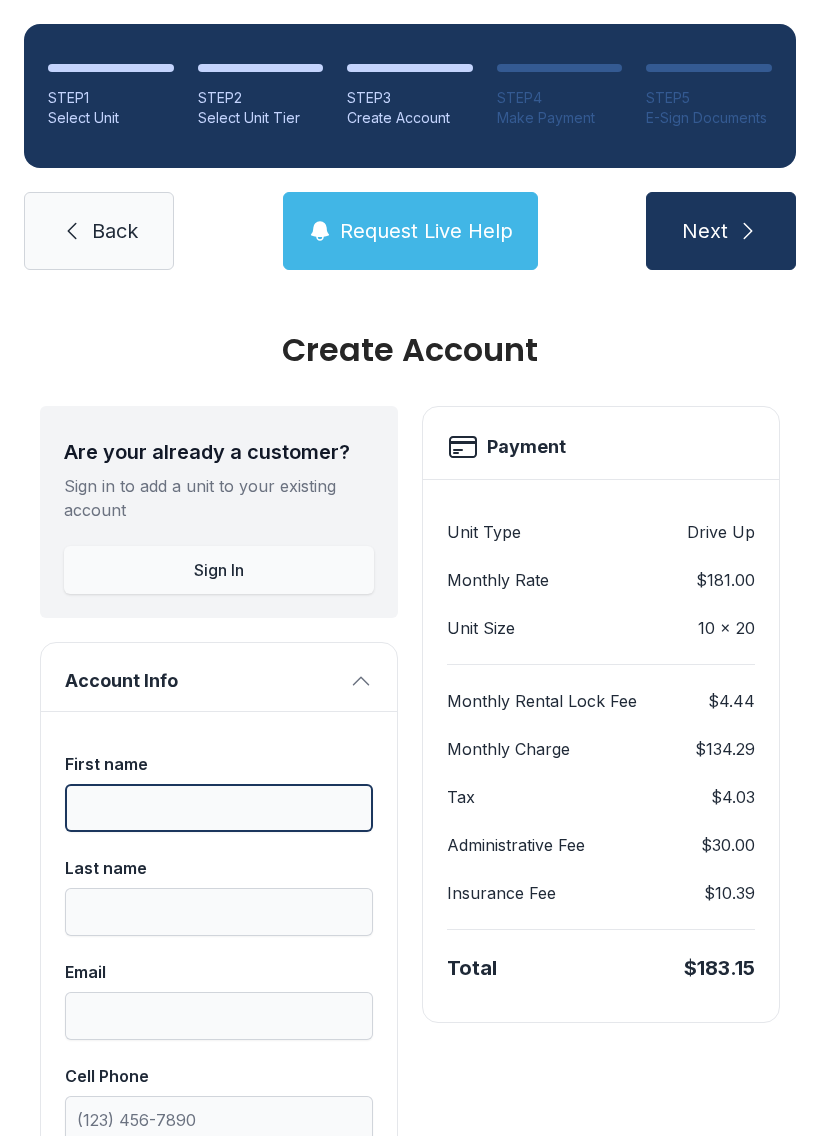 click on "First name" at bounding box center (219, 808) 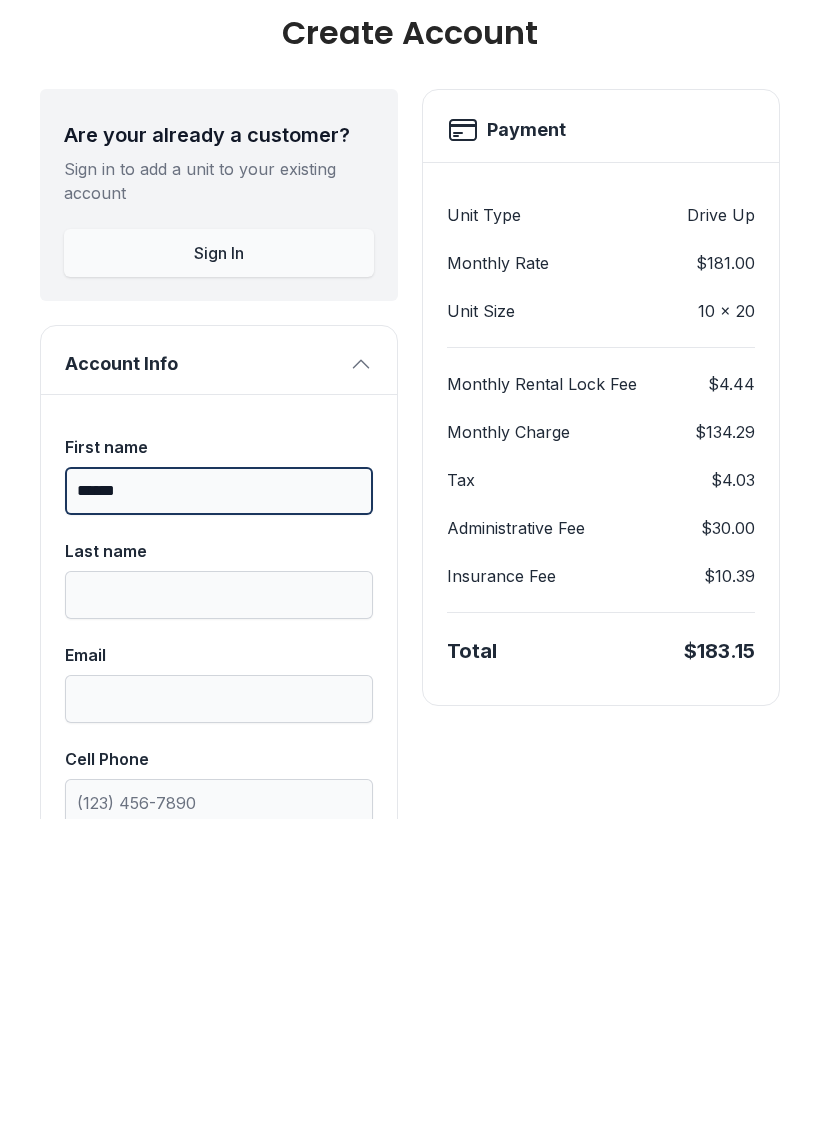 type on "******" 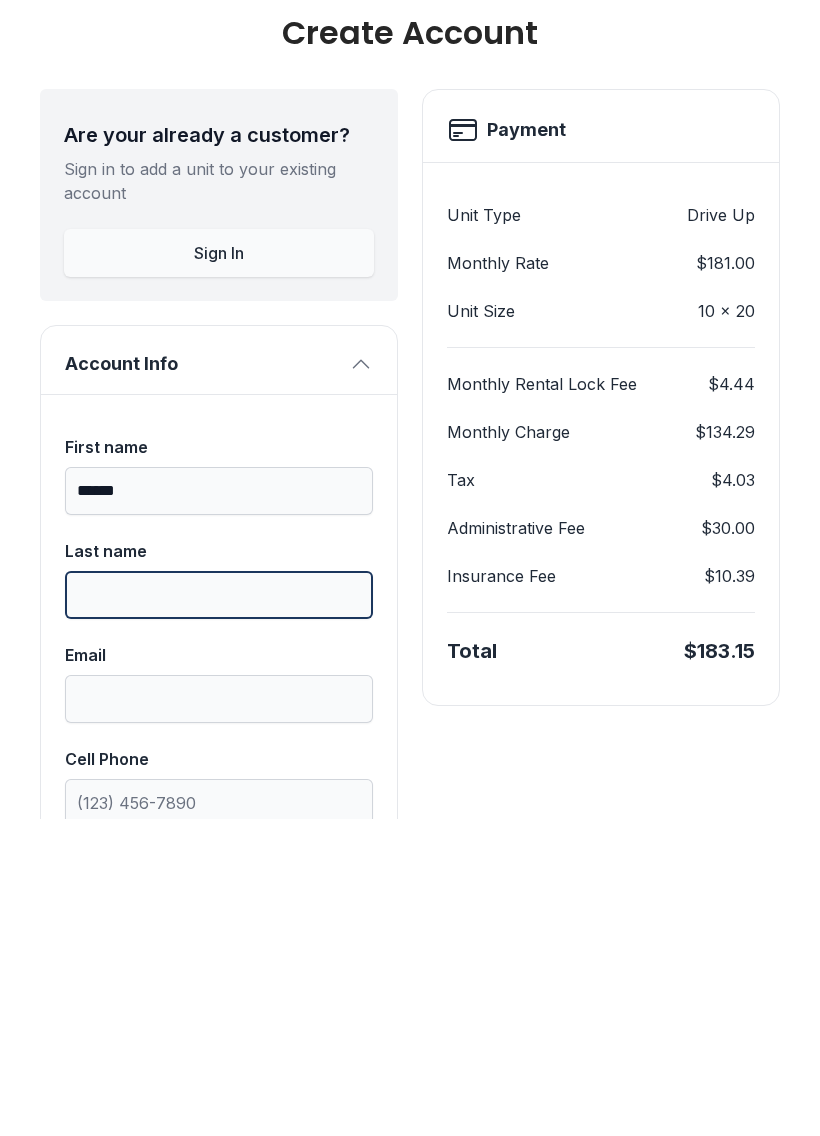 click on "Last name" at bounding box center (219, 912) 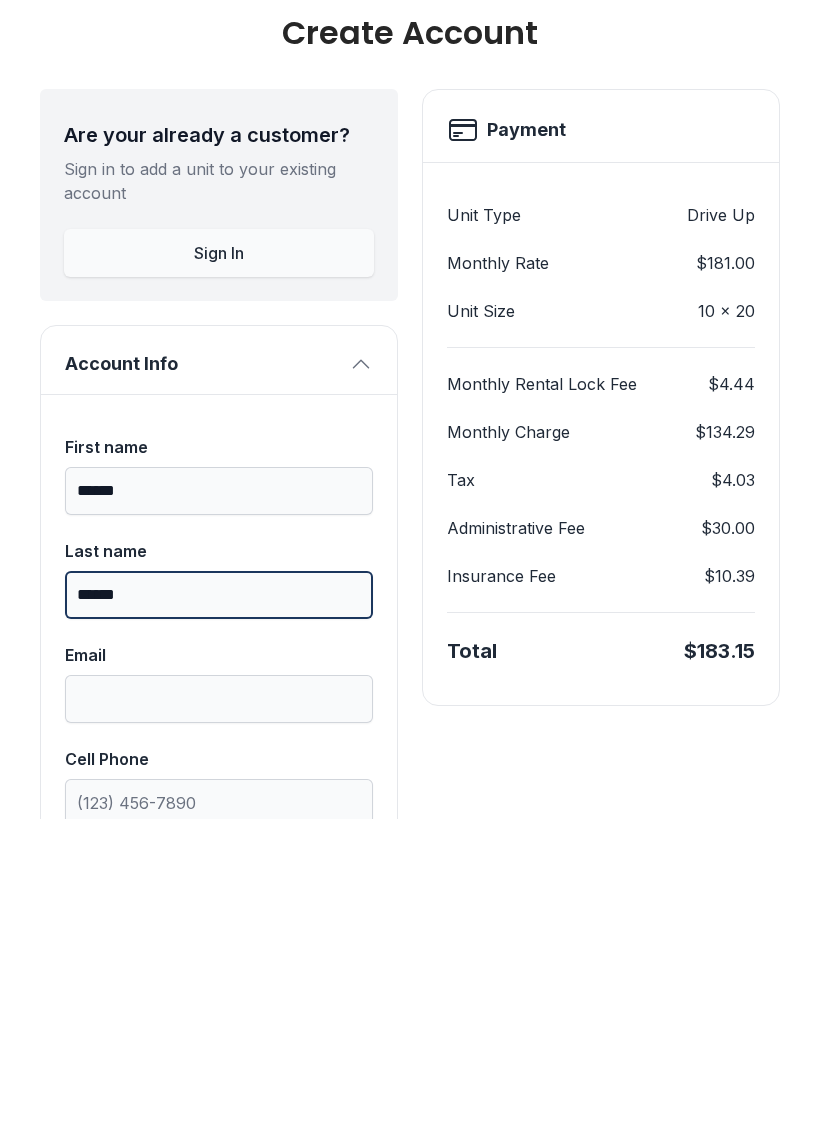 type on "******" 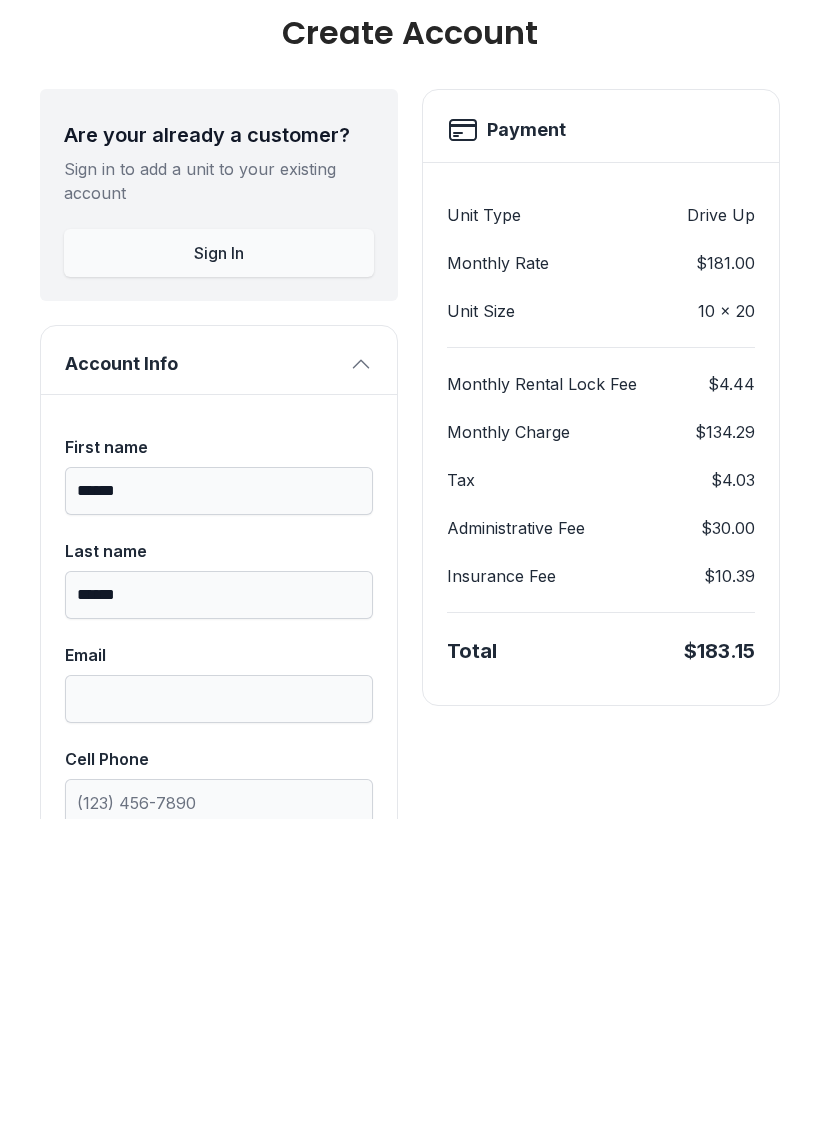 click on "Email" at bounding box center (219, 1000) 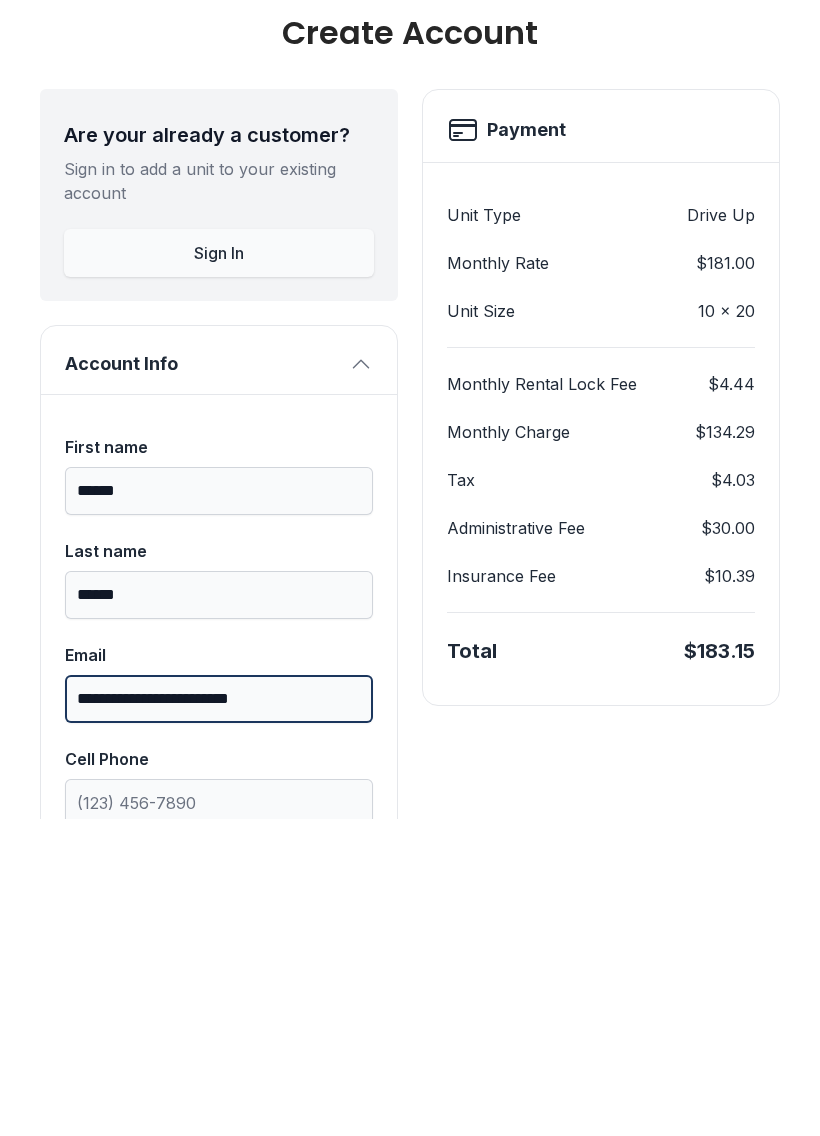 type on "**********" 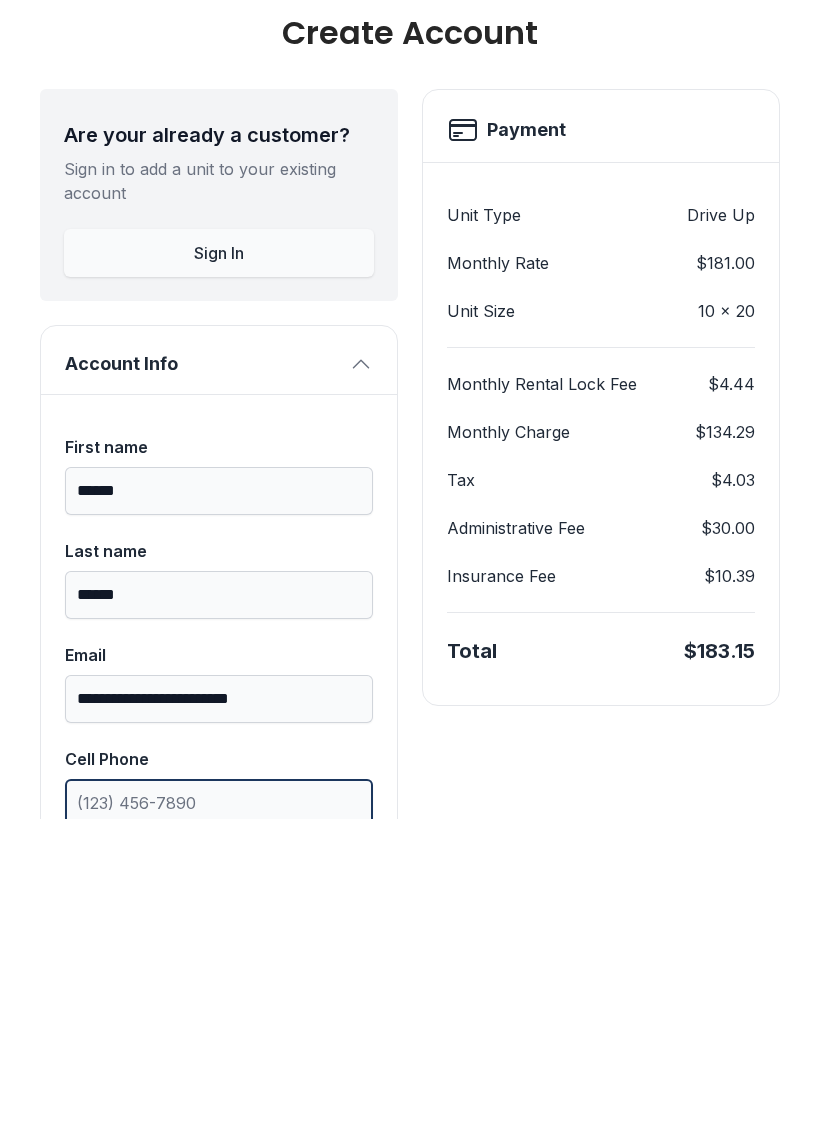 click on "Cell Phone" at bounding box center (219, 1120) 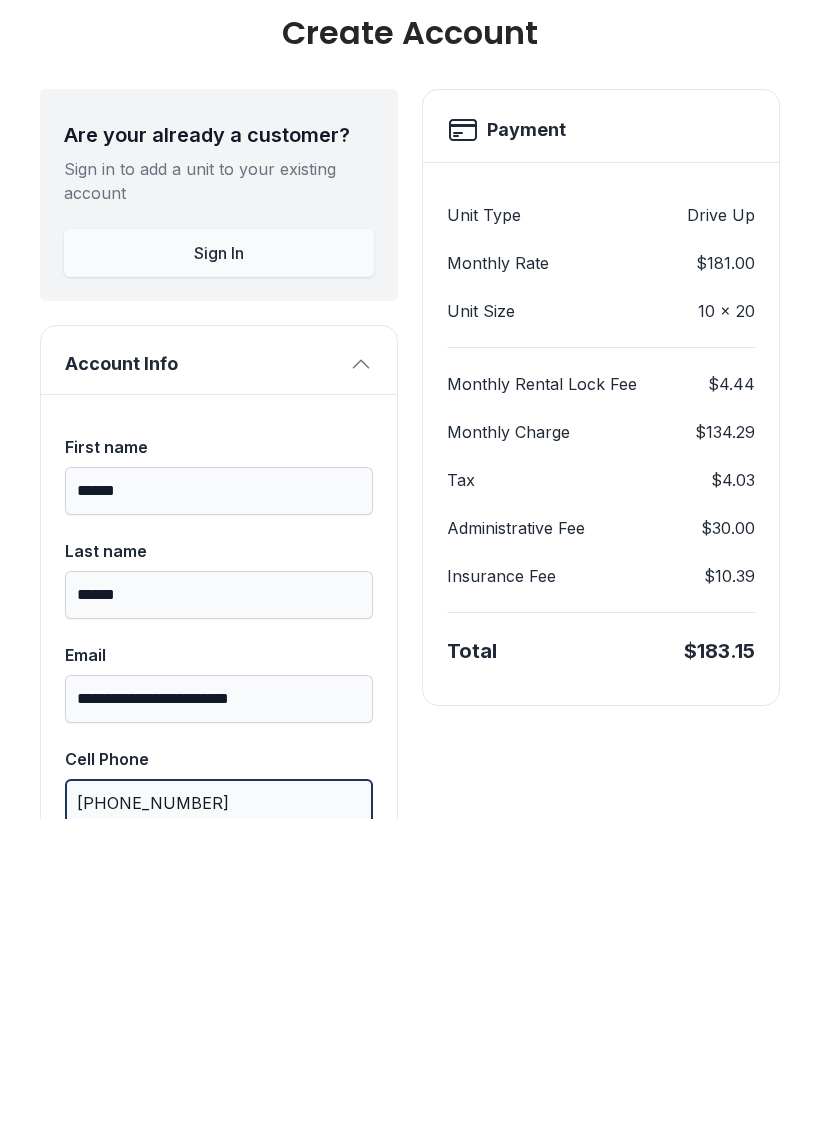 type on "[PHONE_NUMBER]" 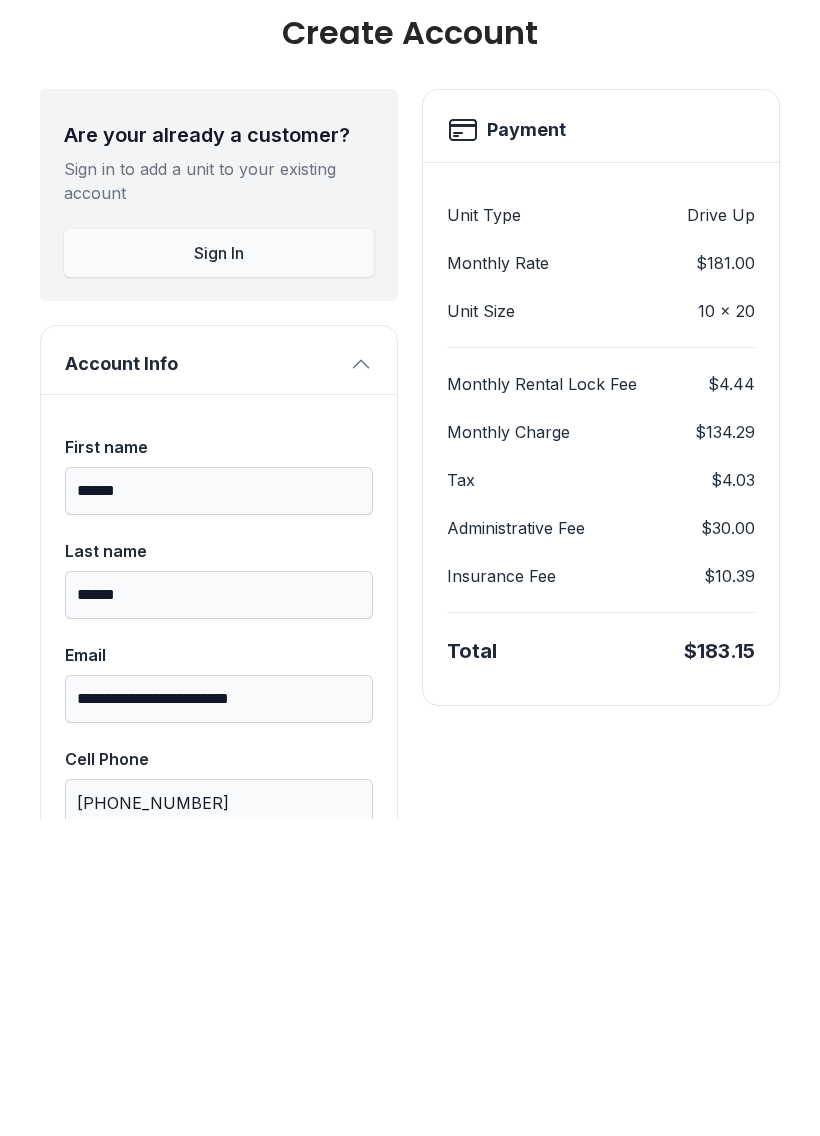 click on "Payment Unit Type Drive Up Monthly Rate $181.00 Unit Size 10 x 20 Monthly Rental Lock Fee $4.44 Monthly Charge $134.29 Tax $4.03 Administrative Fee $30.00 Insurance Fee $10.39 Total $183.15" at bounding box center (601, 1609) 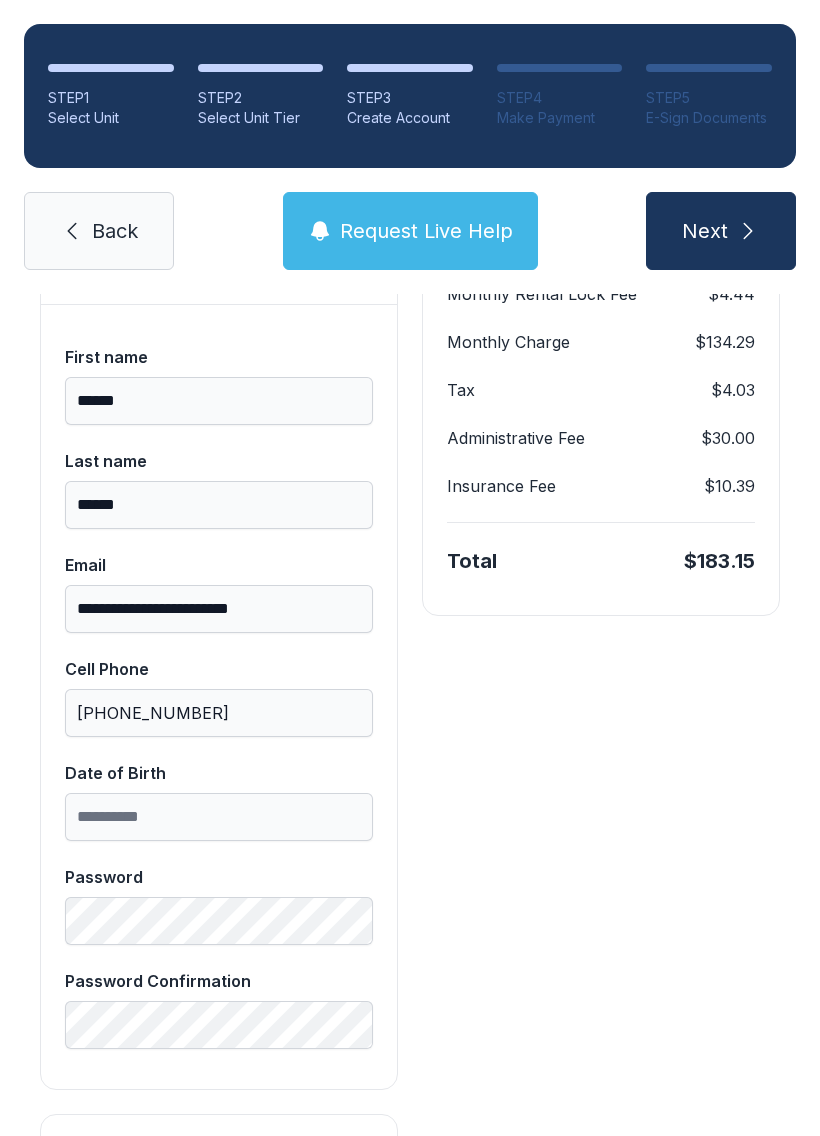 scroll, scrollTop: 426, scrollLeft: 0, axis: vertical 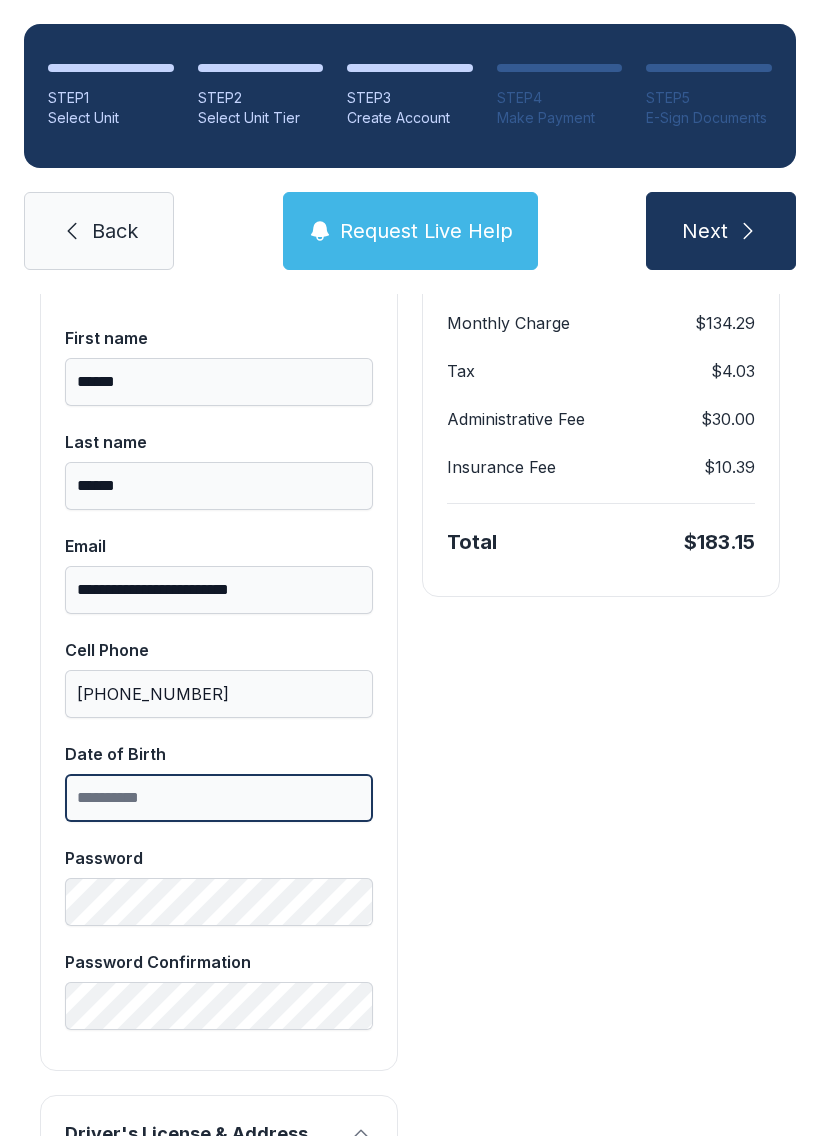 click on "Date of Birth" at bounding box center [219, 798] 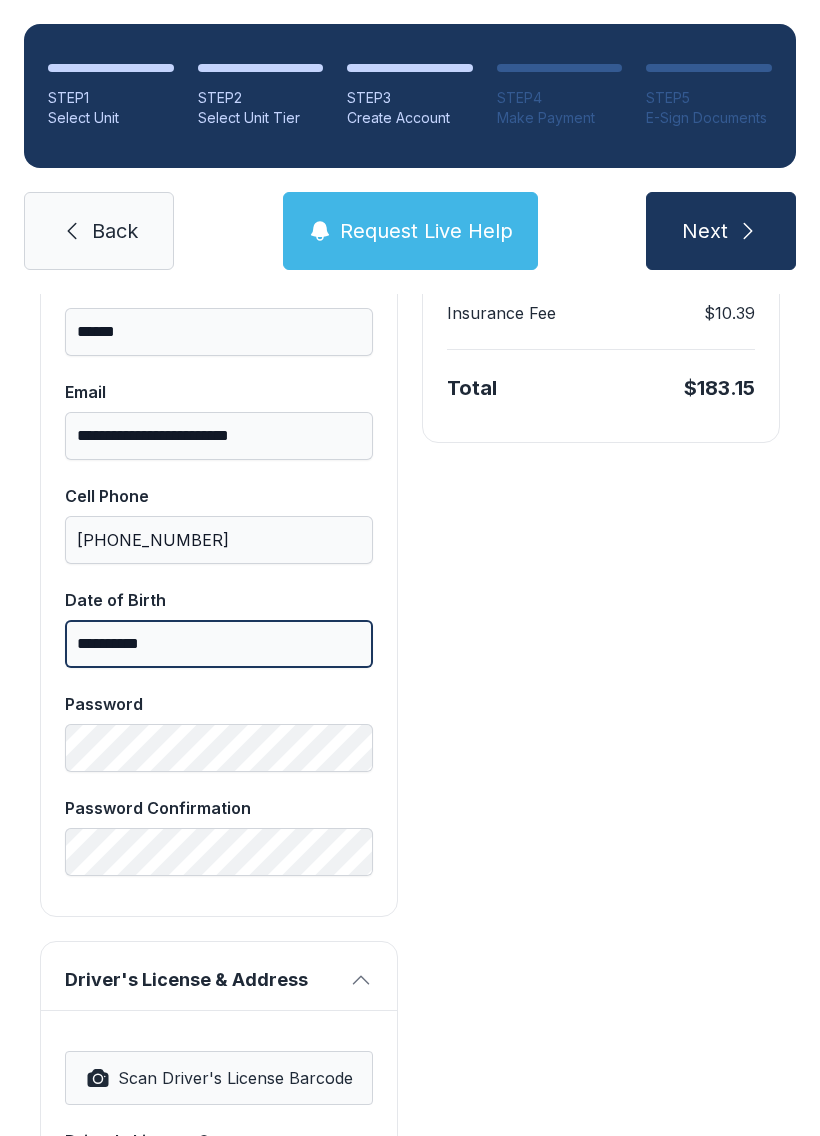 scroll, scrollTop: 582, scrollLeft: 0, axis: vertical 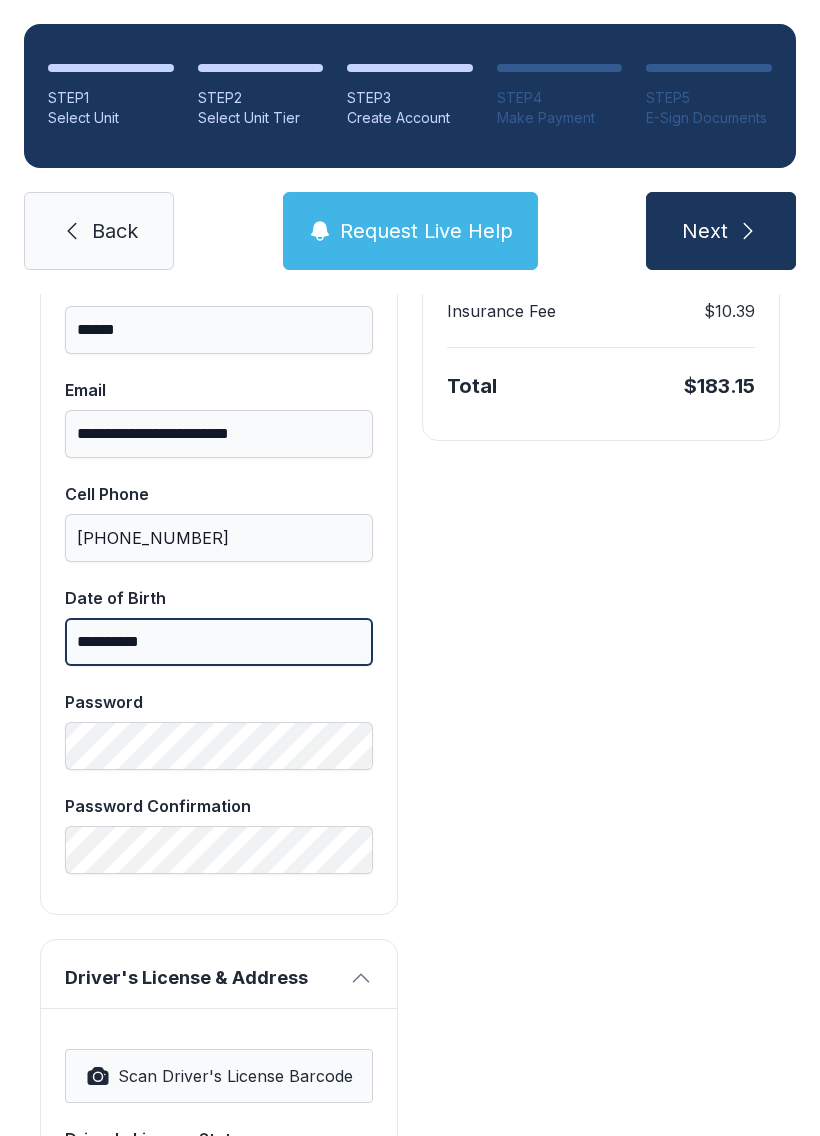 type on "**********" 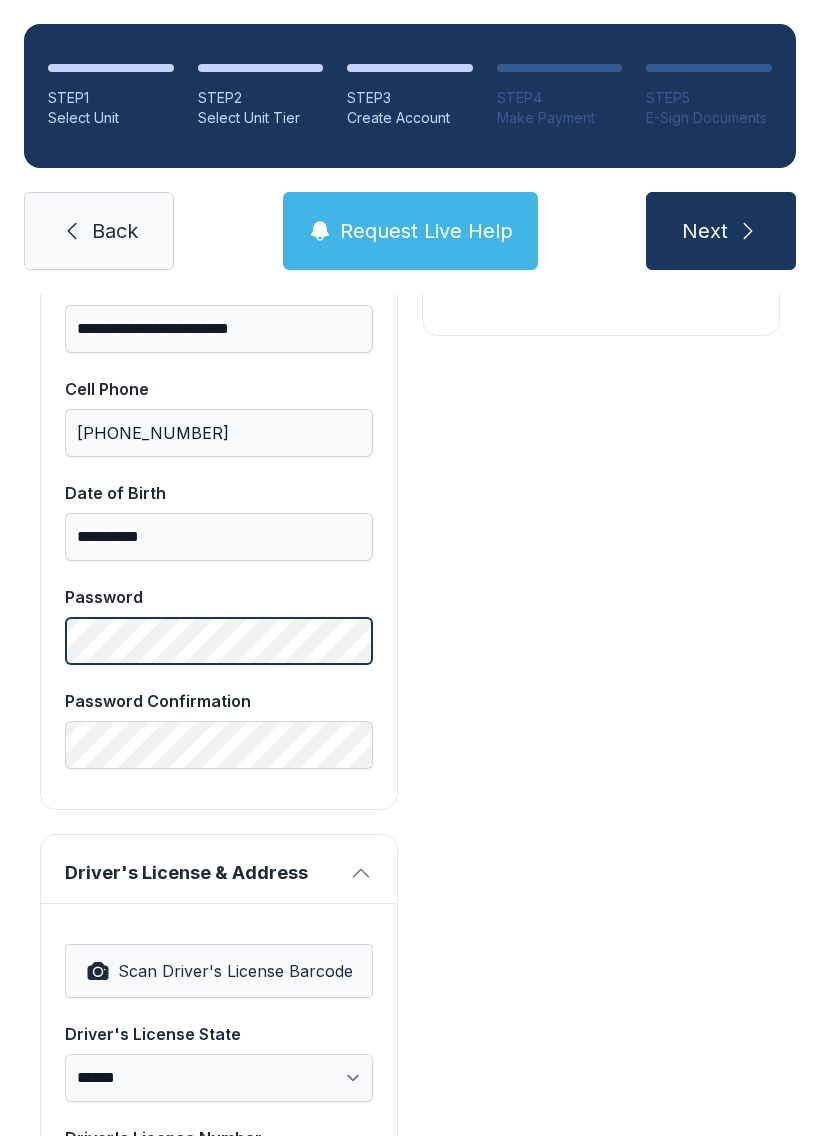 scroll, scrollTop: 697, scrollLeft: 0, axis: vertical 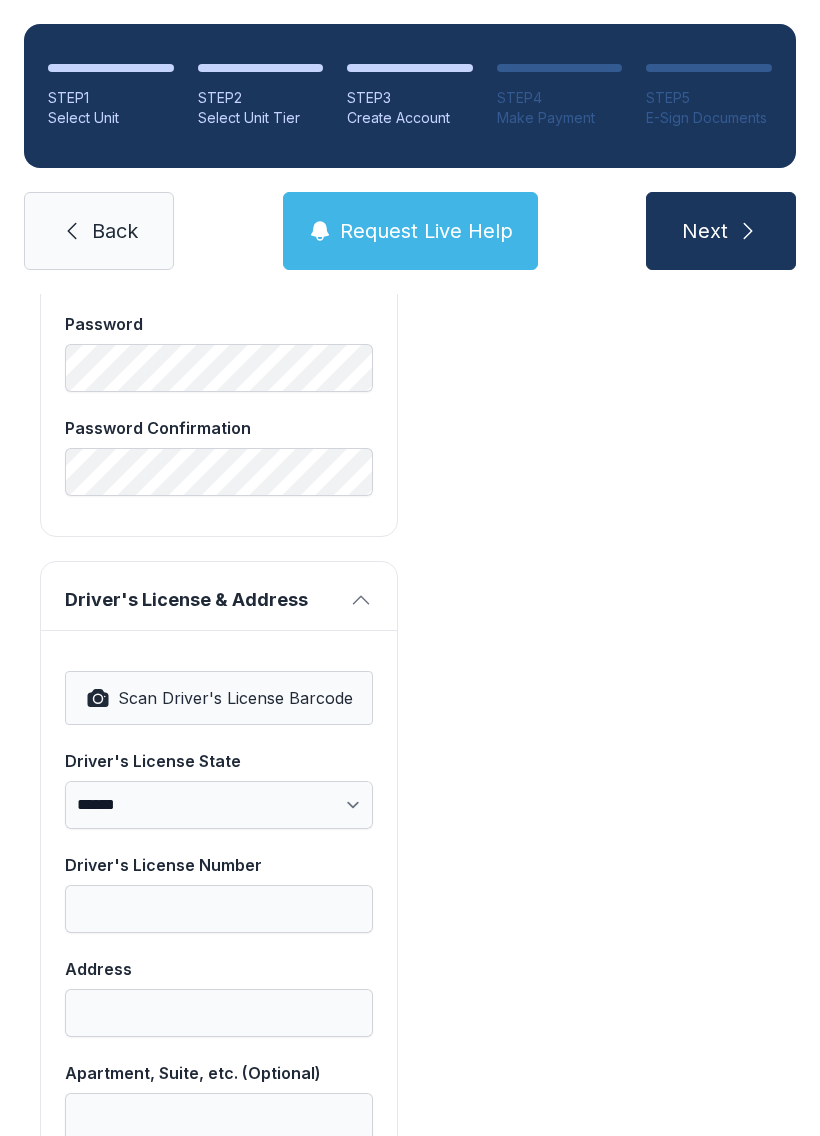 click on "Scan Driver's License Barcode" at bounding box center [235, 698] 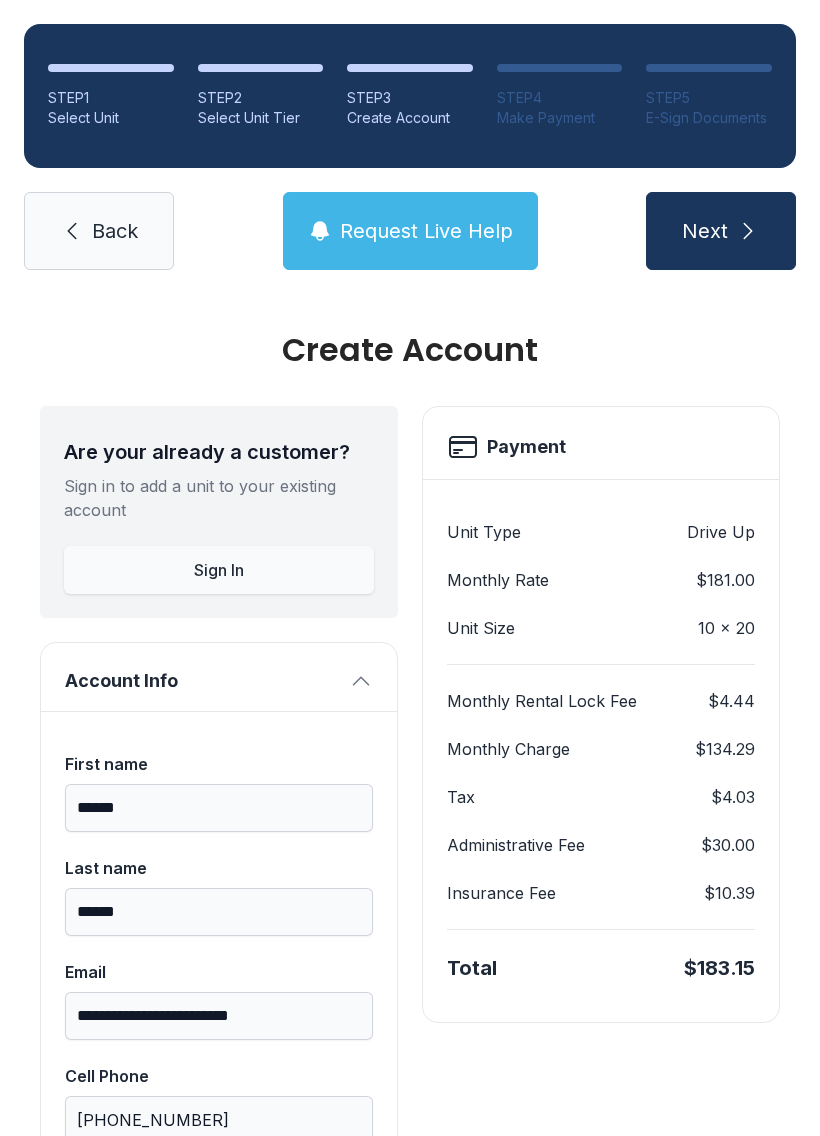scroll, scrollTop: 0, scrollLeft: 0, axis: both 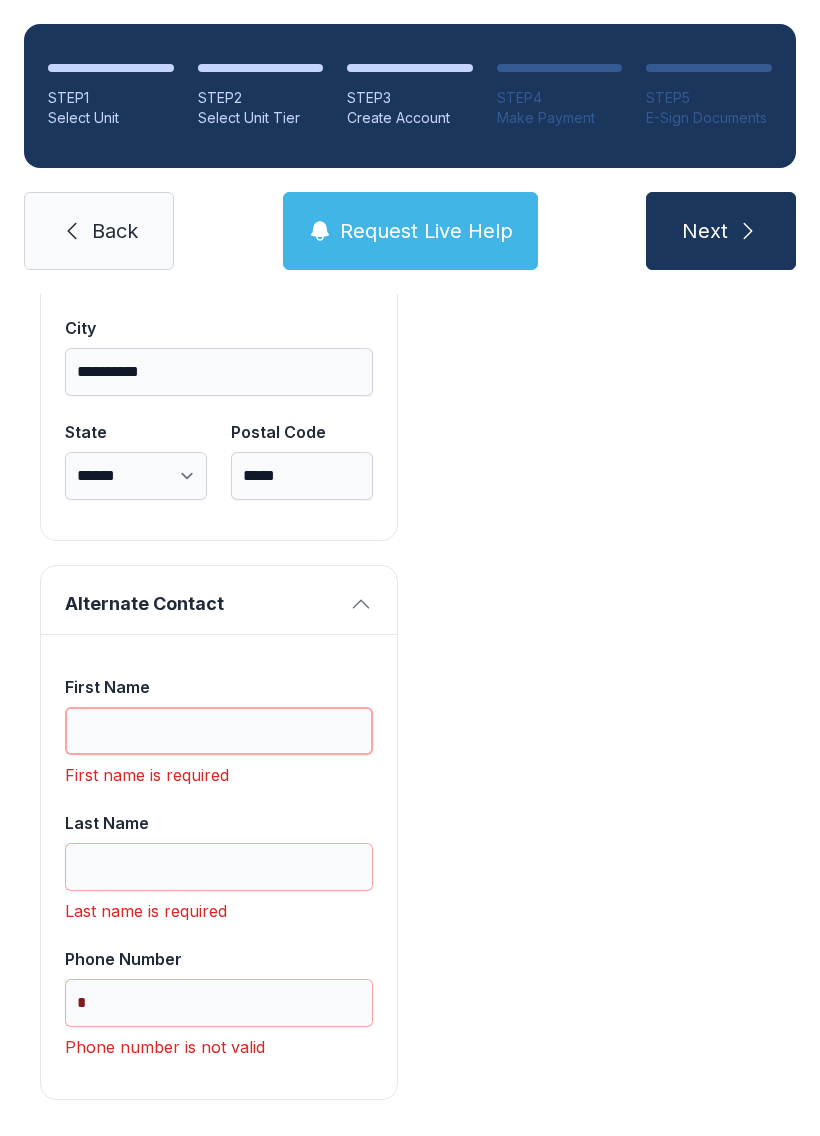 click on "First Name" at bounding box center [219, 731] 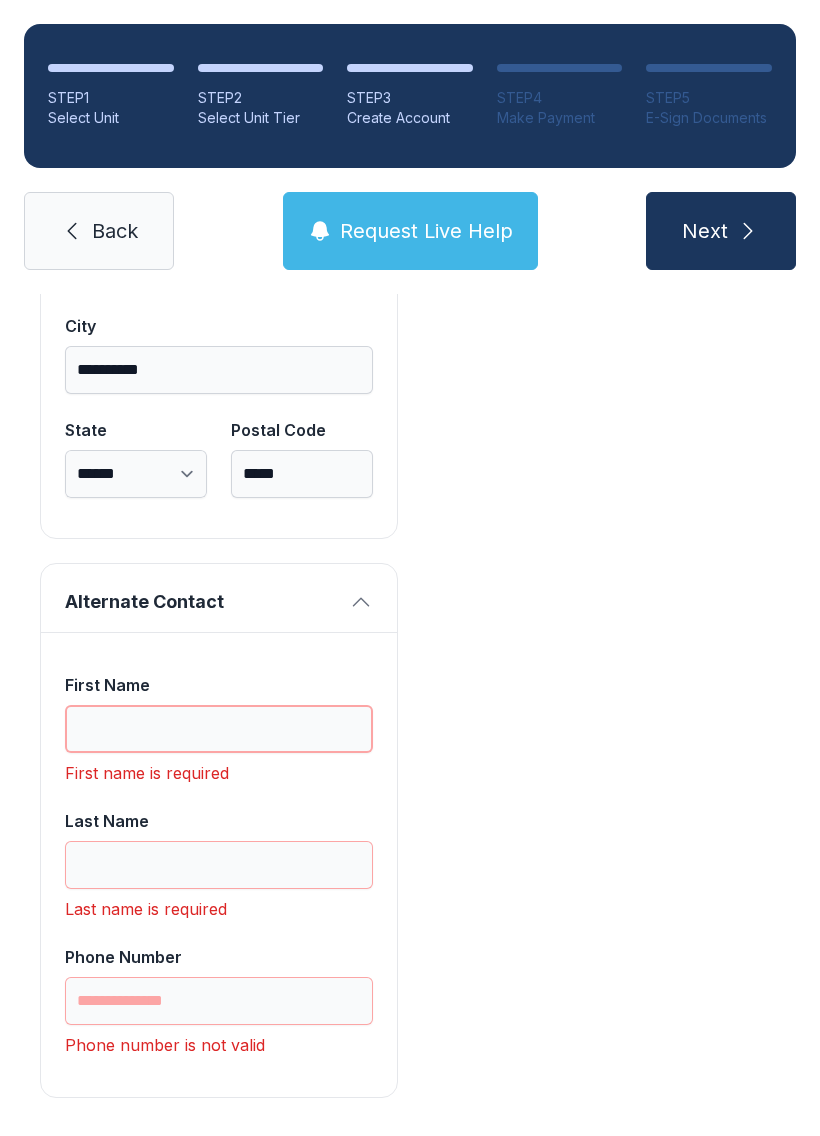scroll, scrollTop: 1809, scrollLeft: 0, axis: vertical 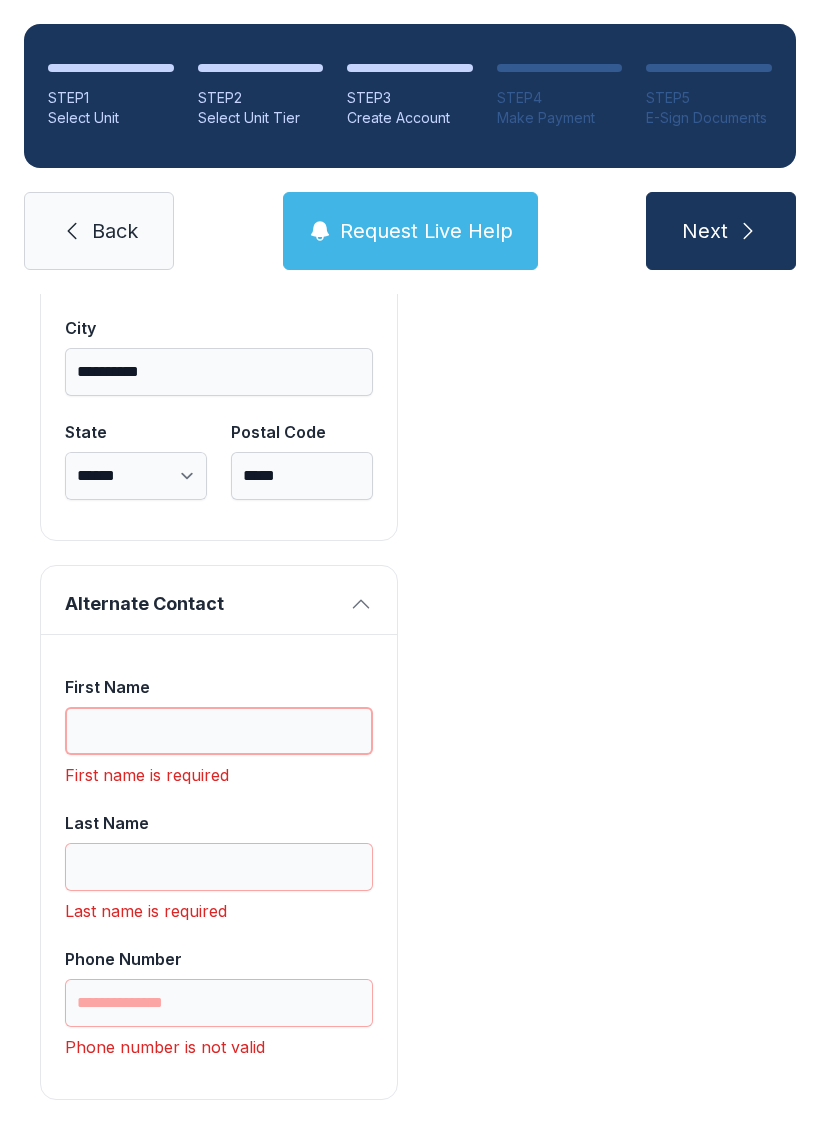 type on "*" 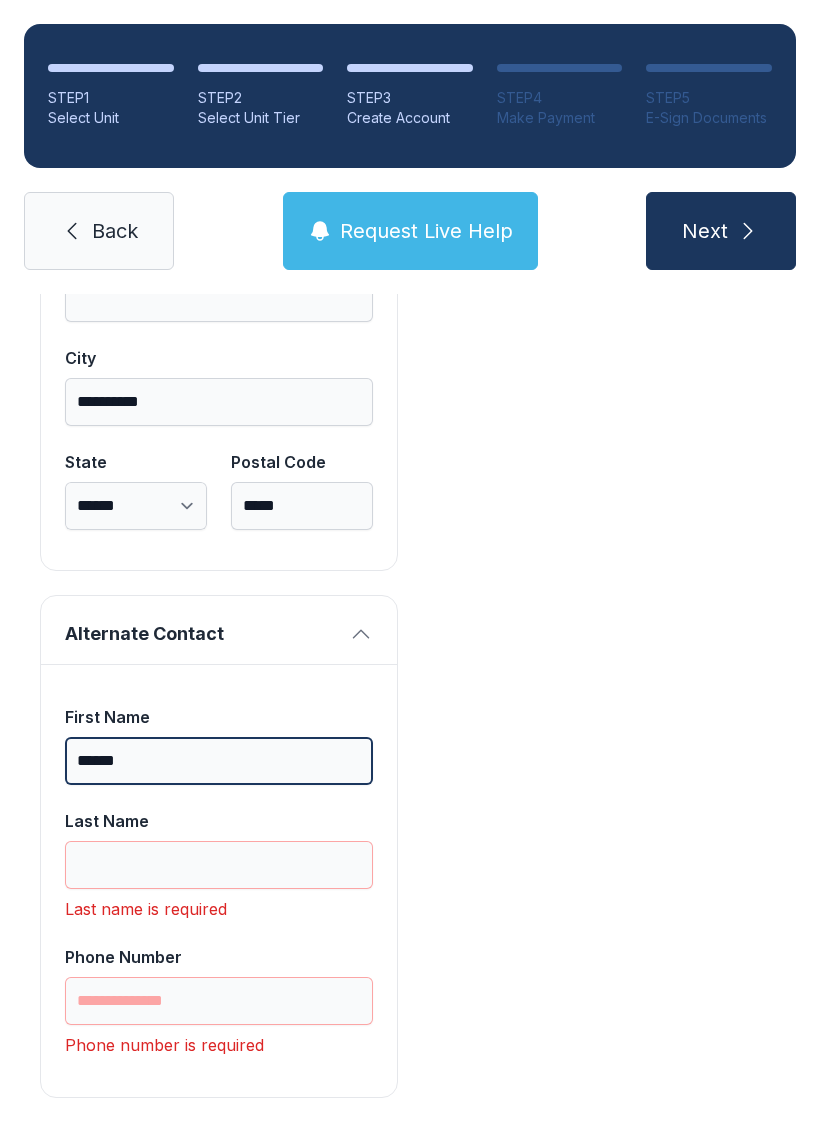 scroll, scrollTop: 1777, scrollLeft: 0, axis: vertical 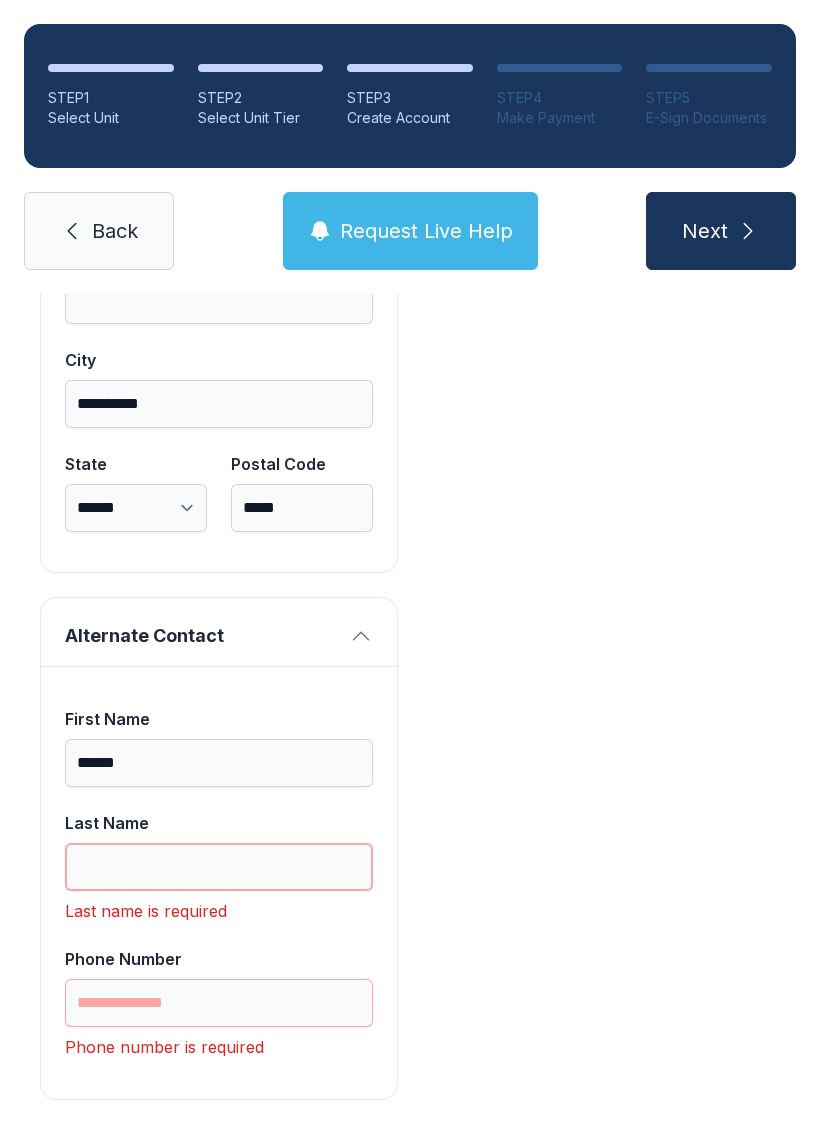 click on "Last Name" at bounding box center (219, 867) 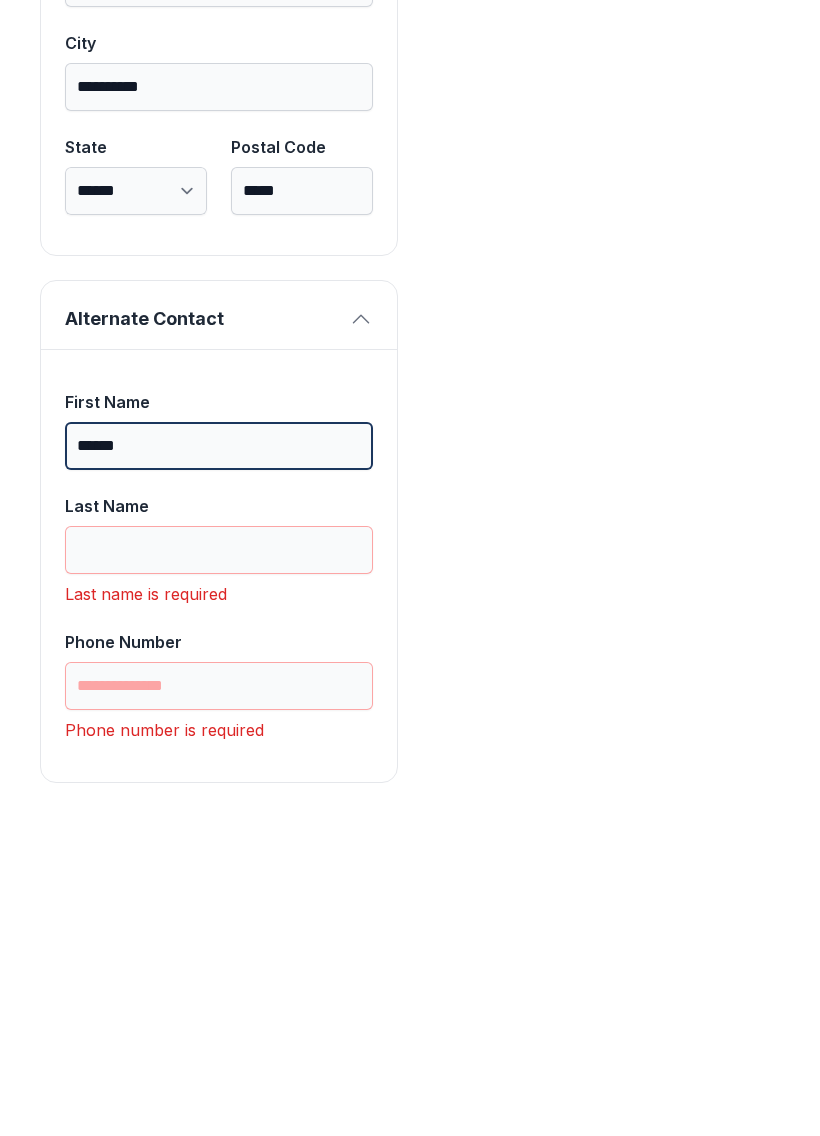 click on "******" at bounding box center [219, 763] 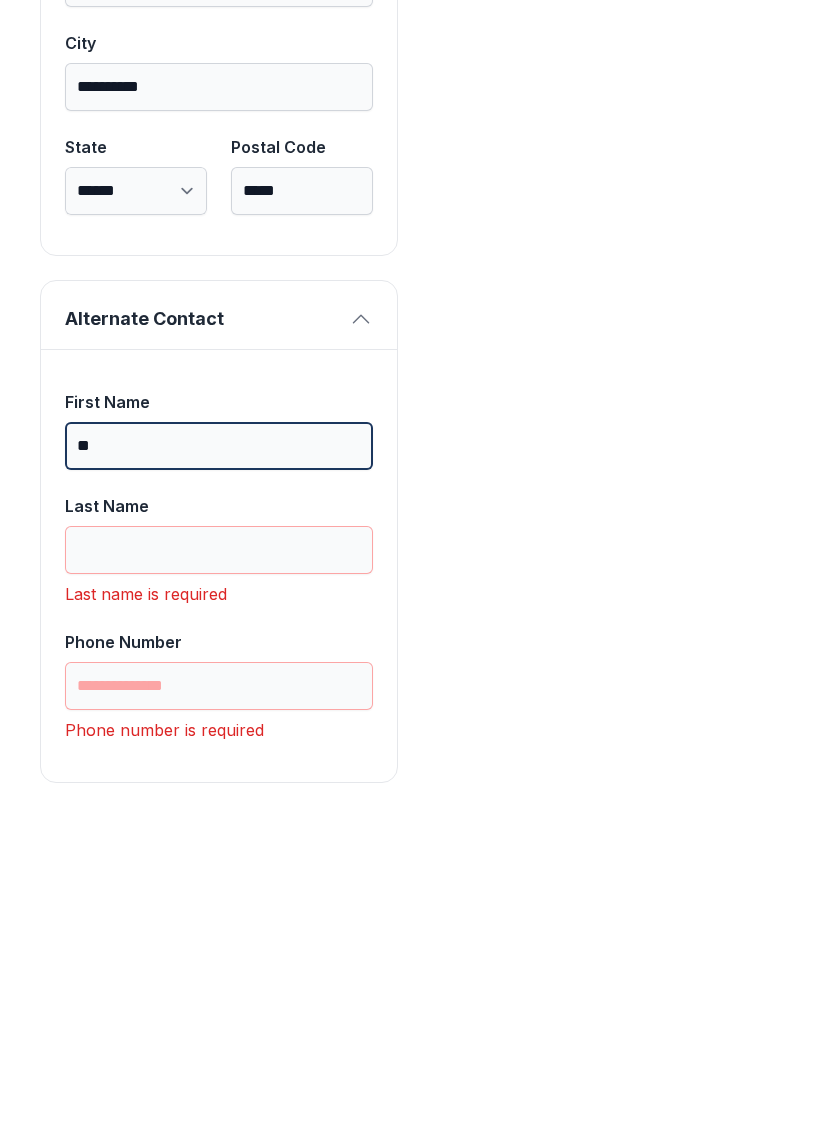 type on "*" 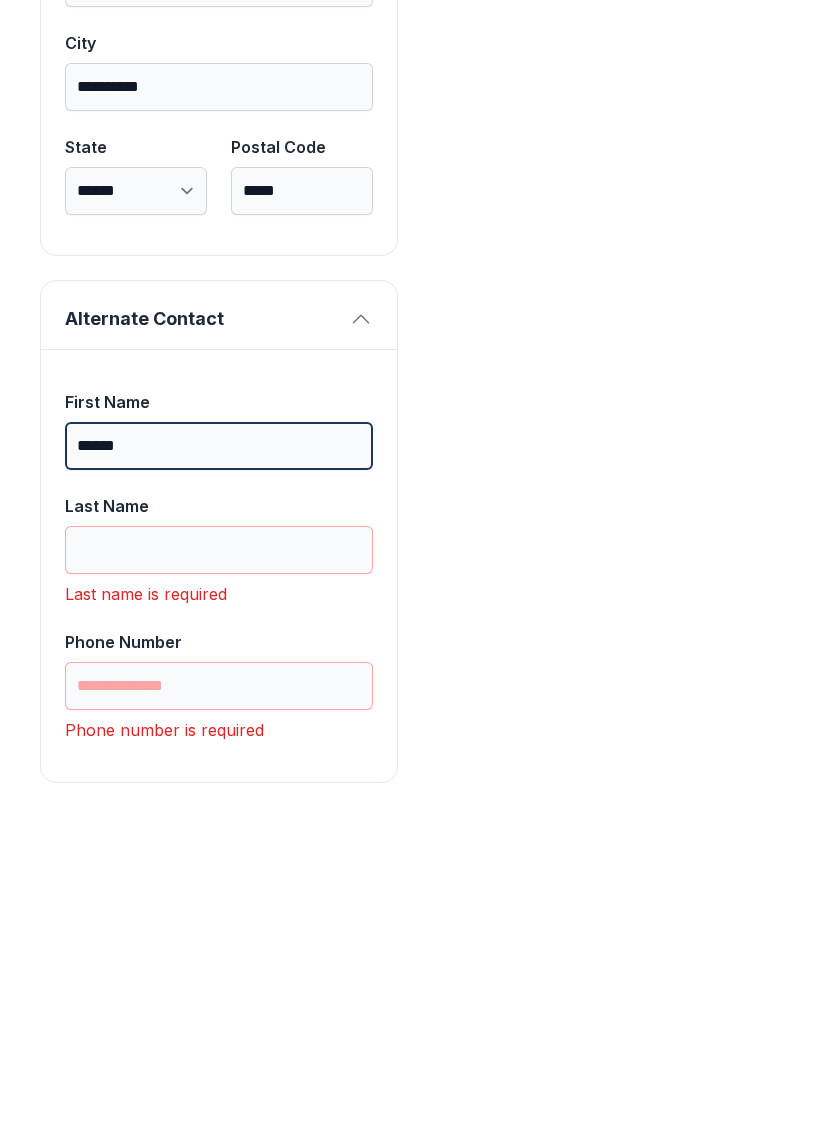 type on "******" 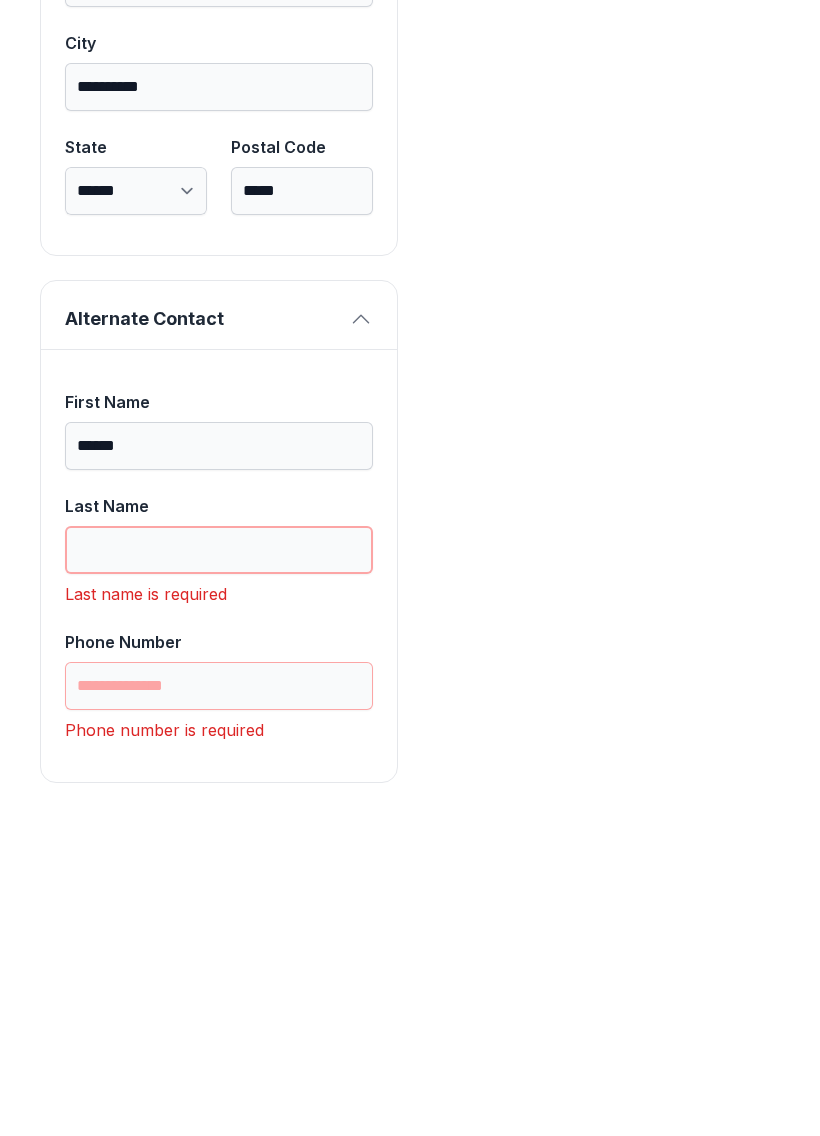 click on "Last Name" at bounding box center (219, 867) 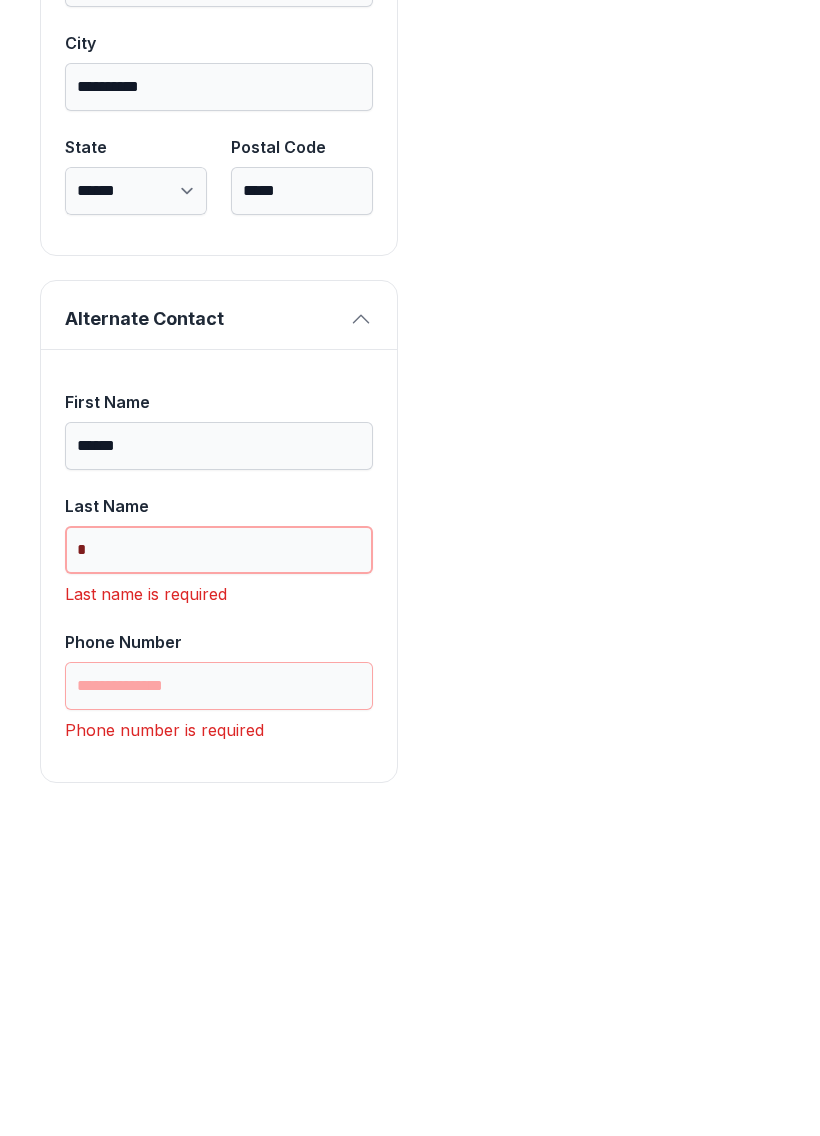scroll, scrollTop: 1745, scrollLeft: 0, axis: vertical 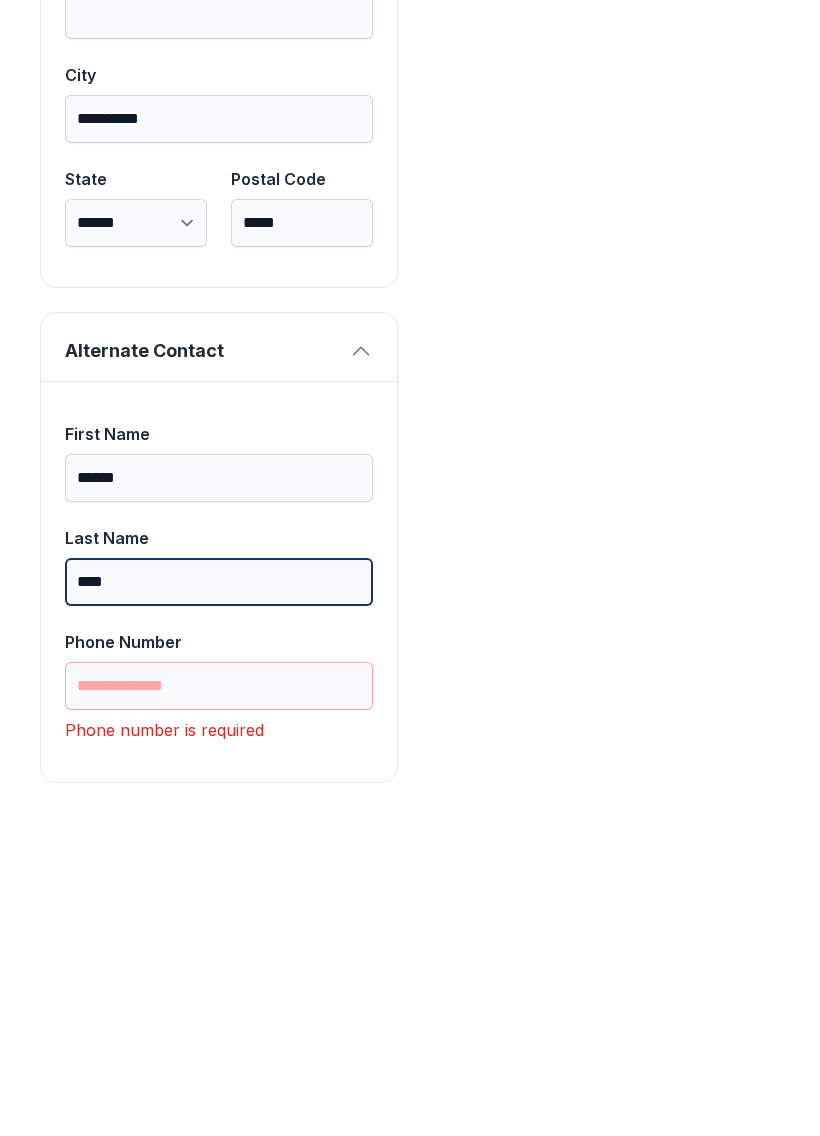 type on "****" 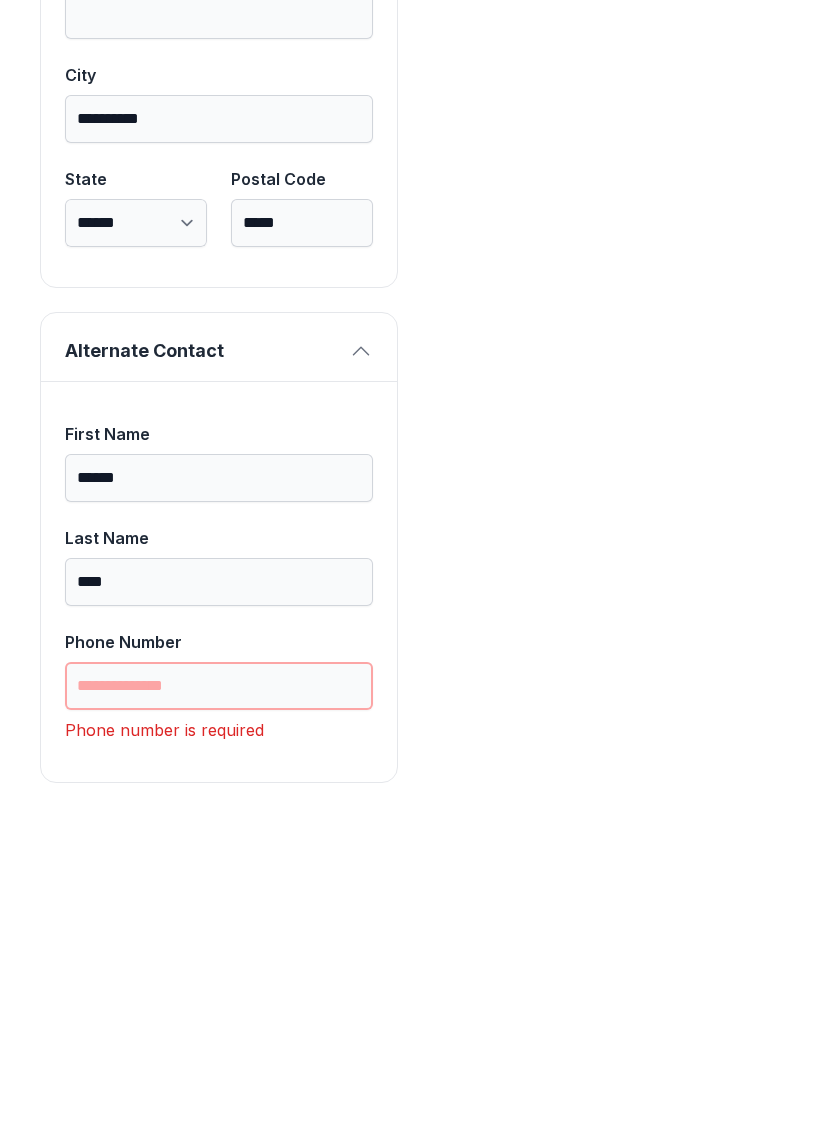 click on "Phone Number" at bounding box center [219, 1003] 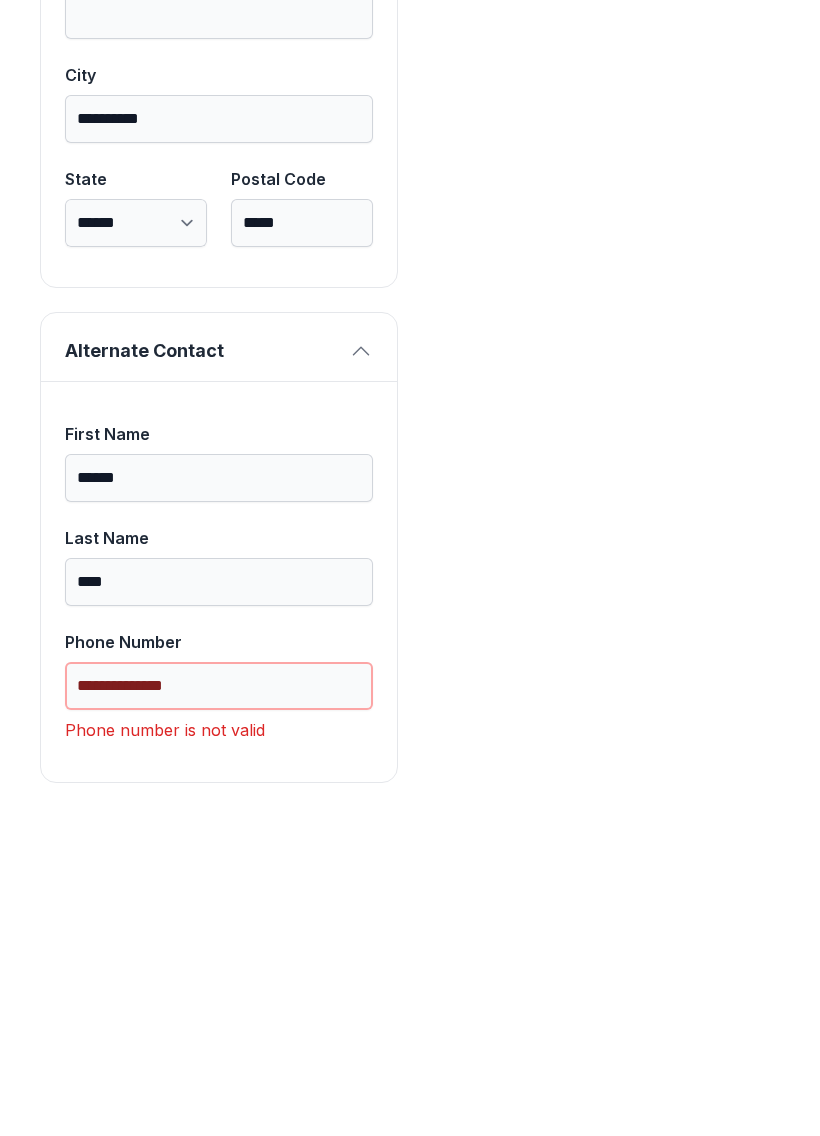 scroll, scrollTop: 1713, scrollLeft: 0, axis: vertical 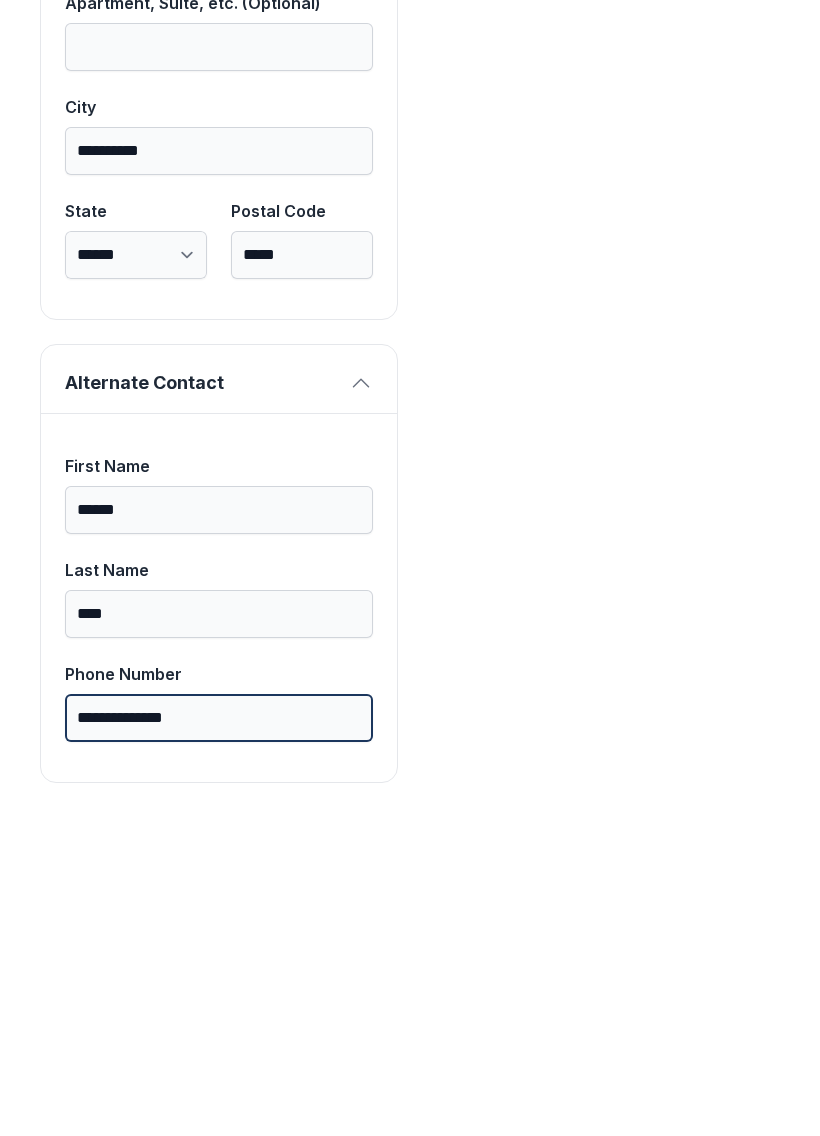 type on "**********" 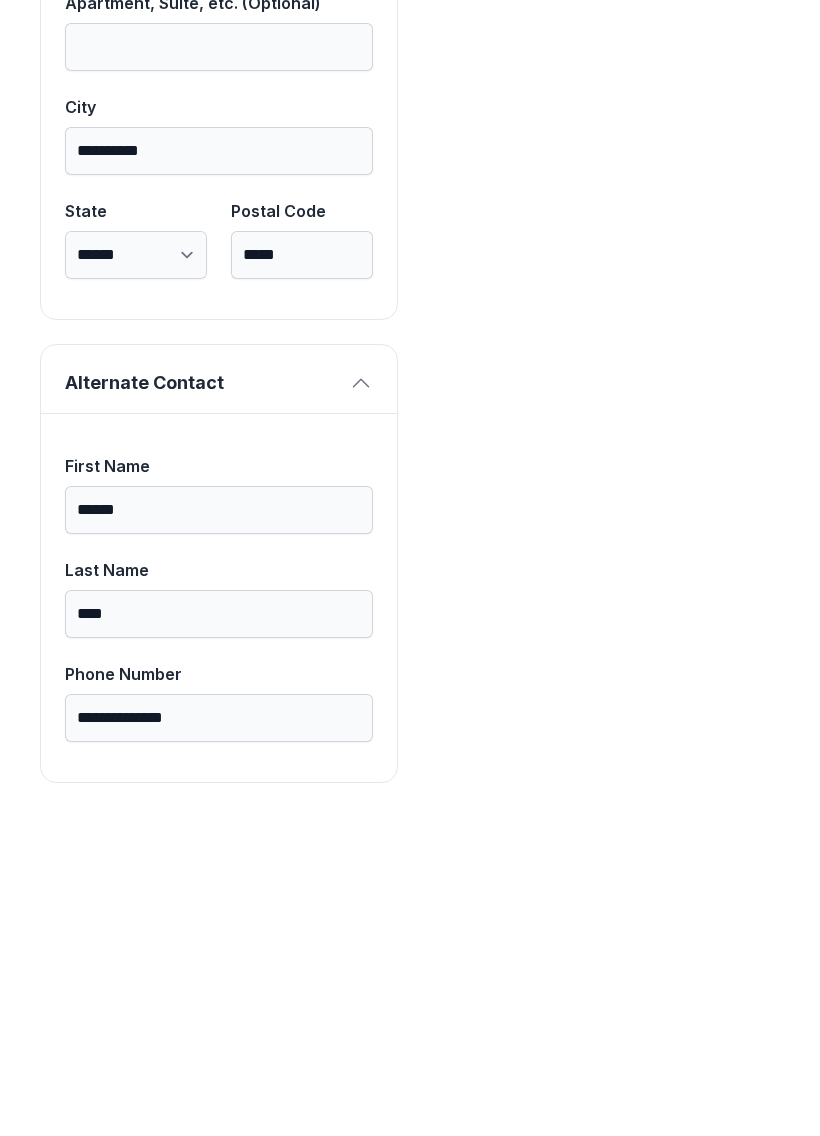click on "Payment Unit Type Drive Up Monthly Rate $181.00 Unit Size 10 x 20 Monthly Rental Lock Fee $4.44 Monthly Charge $134.29 Tax $4.03 Administrative Fee $30.00 Insurance Fee $10.39 Total $183.15" at bounding box center (601, -104) 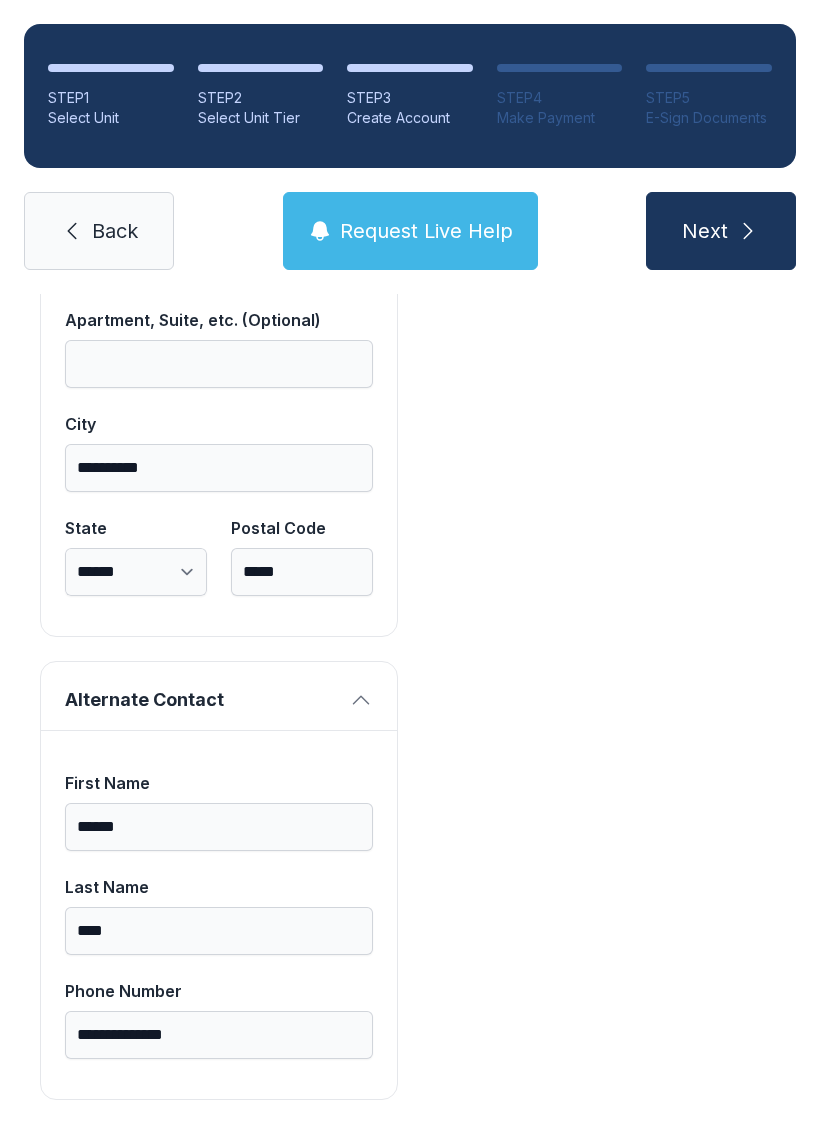 click on "Next" at bounding box center [721, 231] 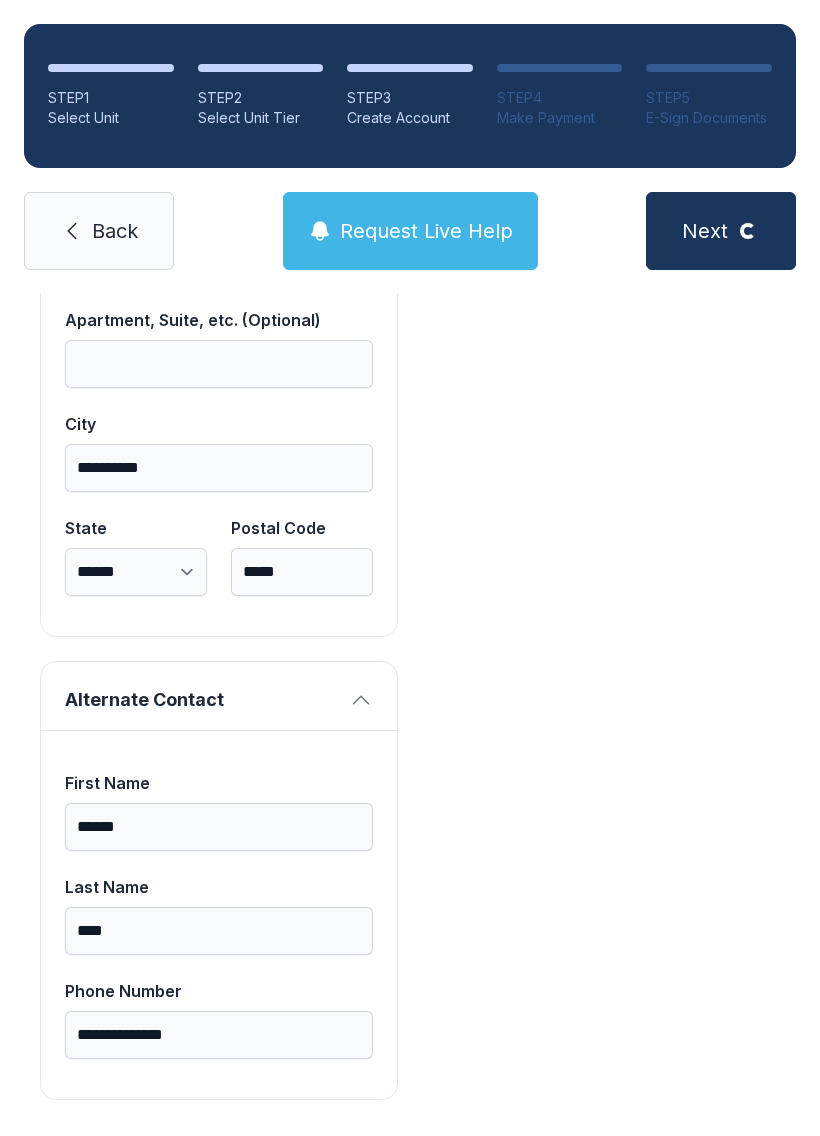 scroll, scrollTop: 0, scrollLeft: 0, axis: both 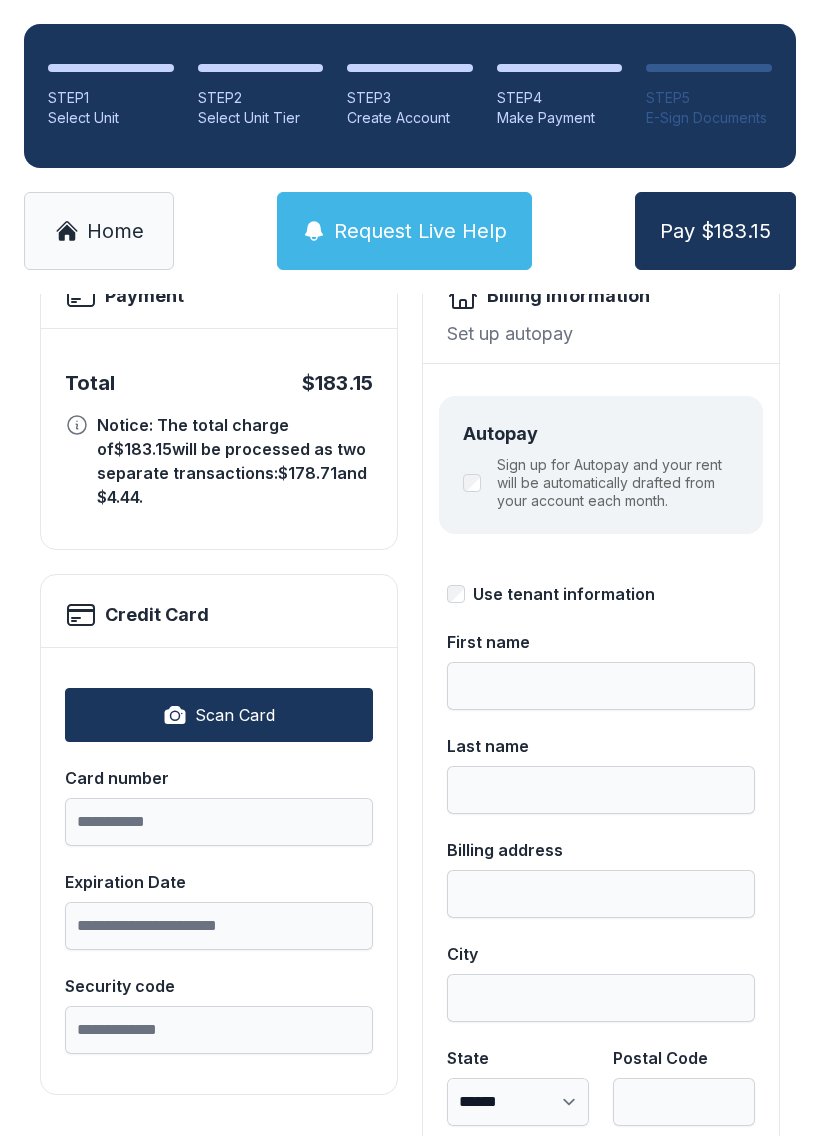click on "Scan Card" at bounding box center (219, 715) 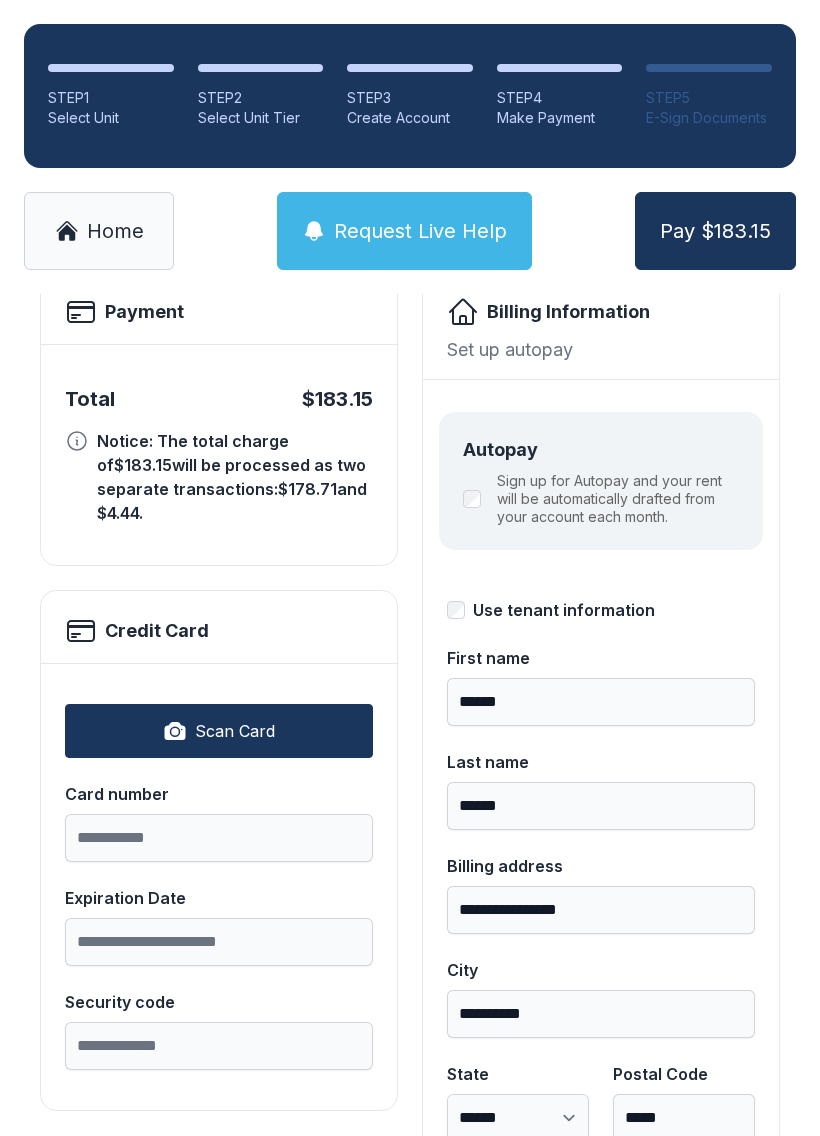scroll, scrollTop: 136, scrollLeft: 0, axis: vertical 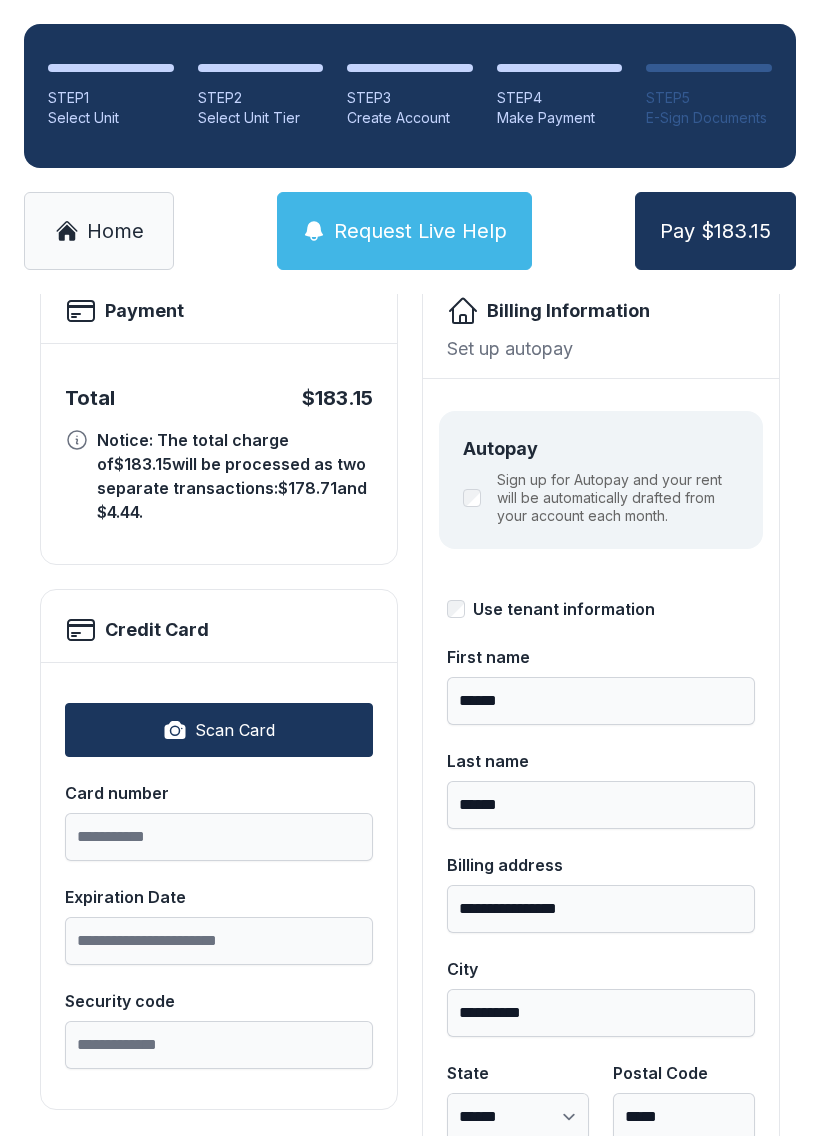 click on "Use tenant information" at bounding box center [564, 609] 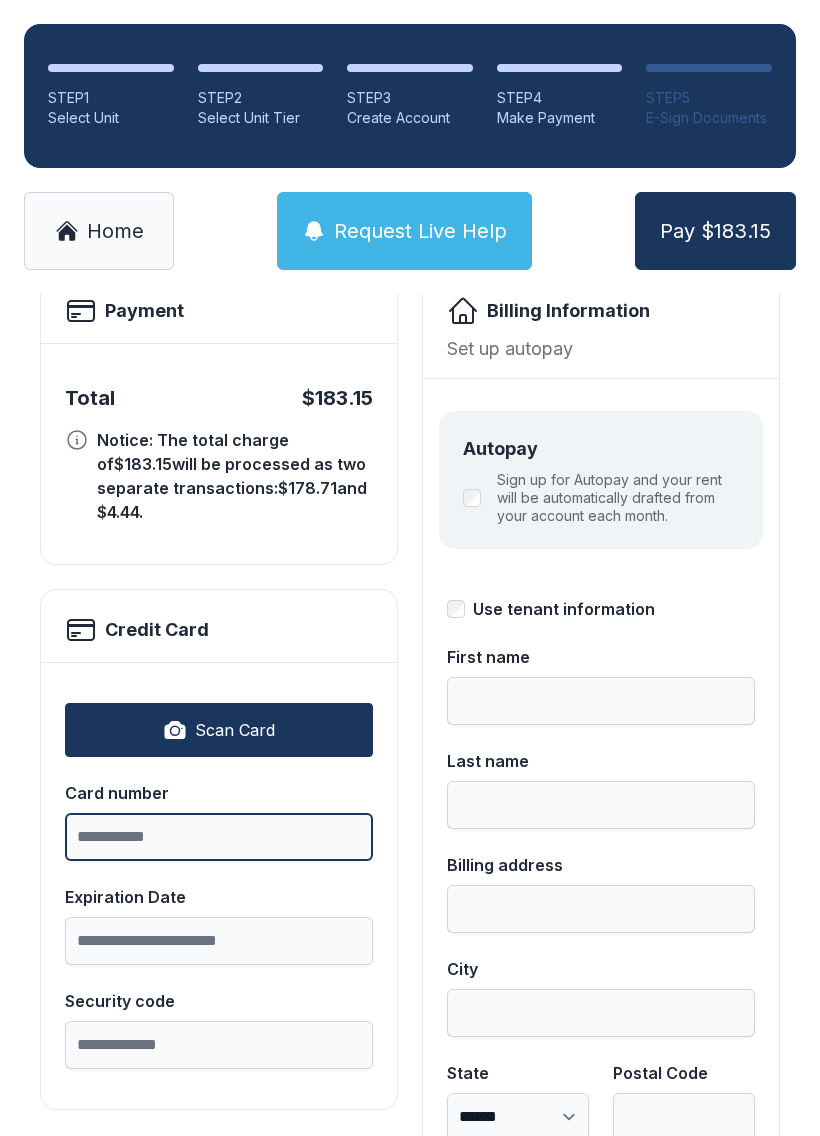 click on "Card number" at bounding box center [219, 837] 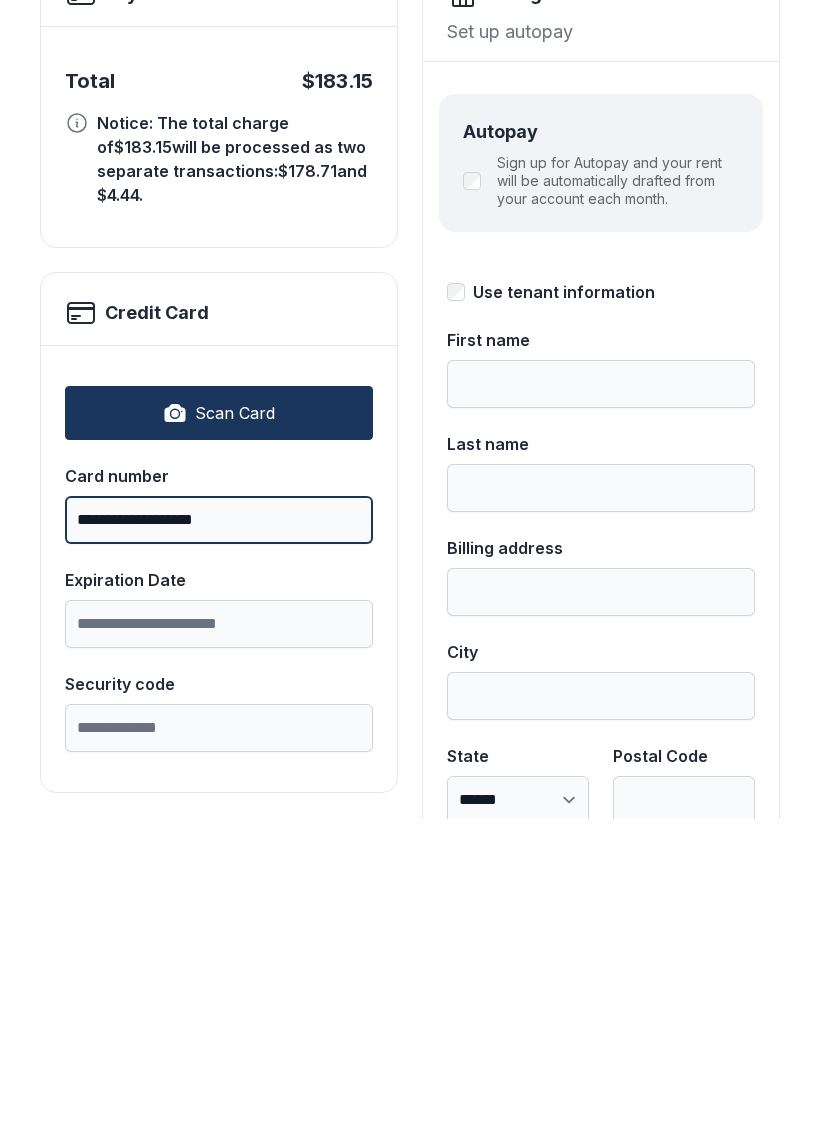 type on "**********" 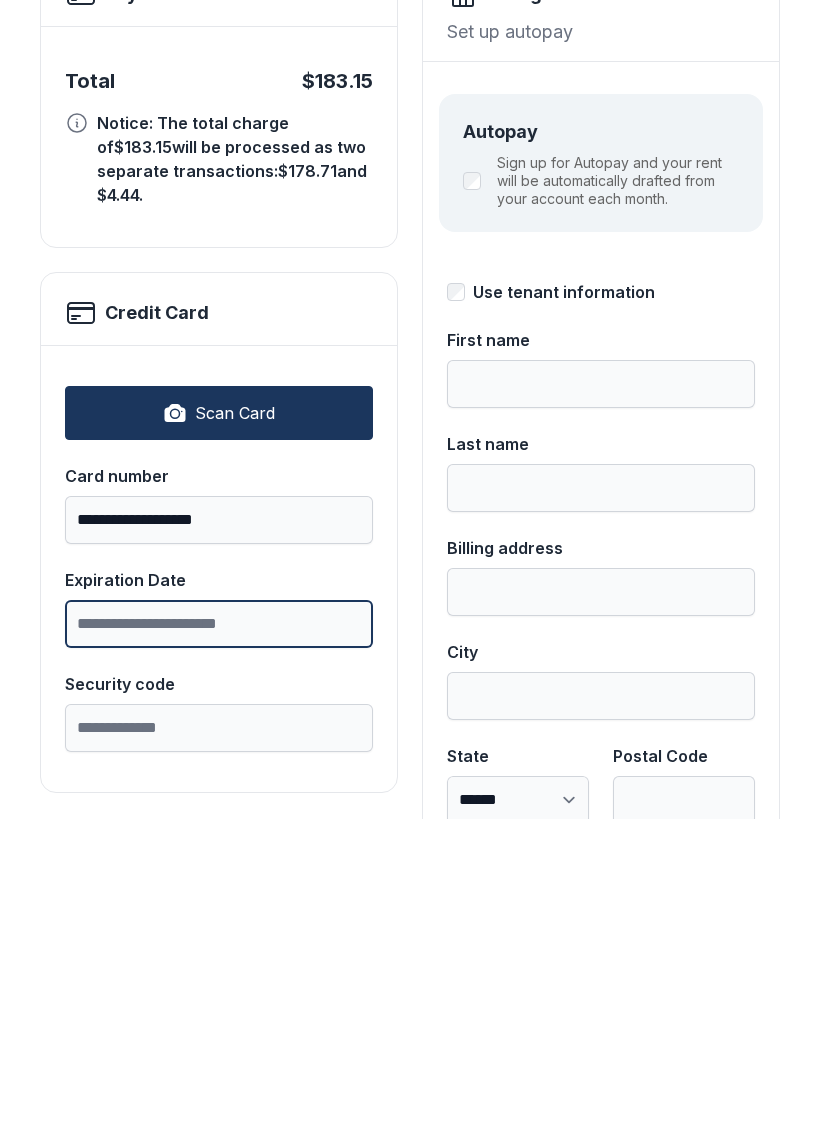 click on "Expiration Date" at bounding box center (219, 941) 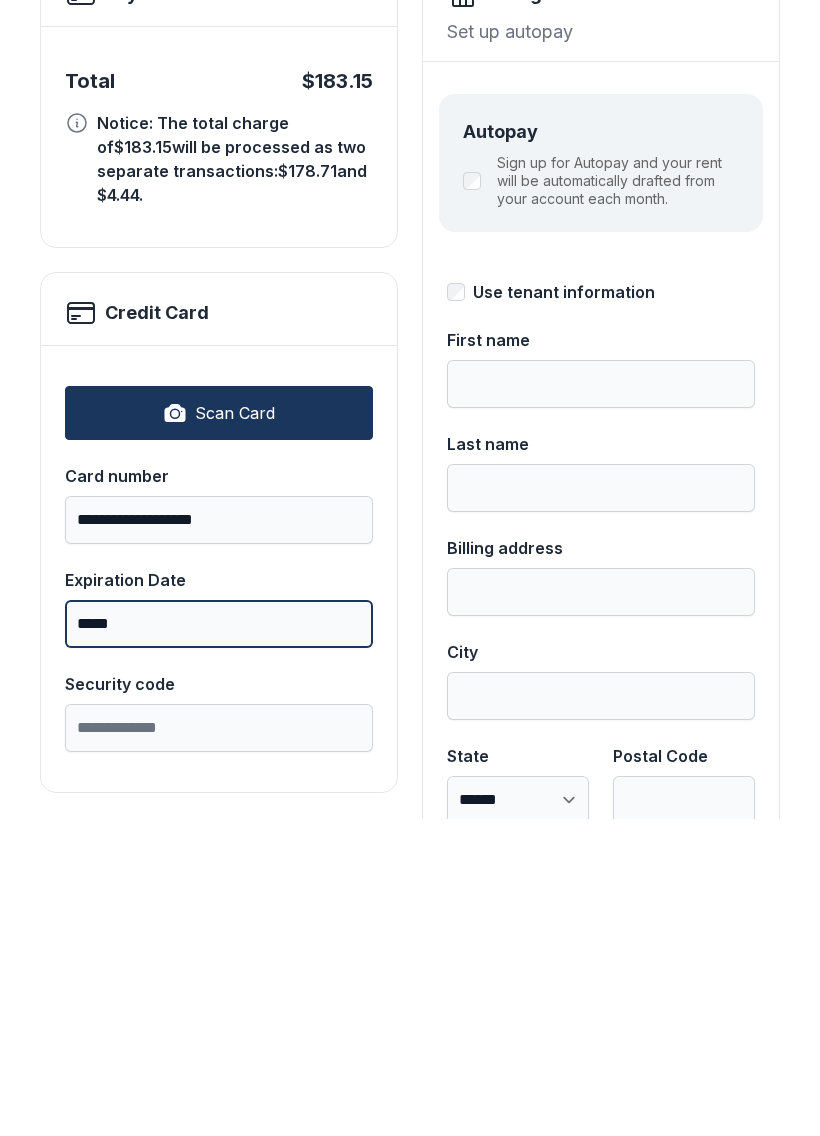 type on "*****" 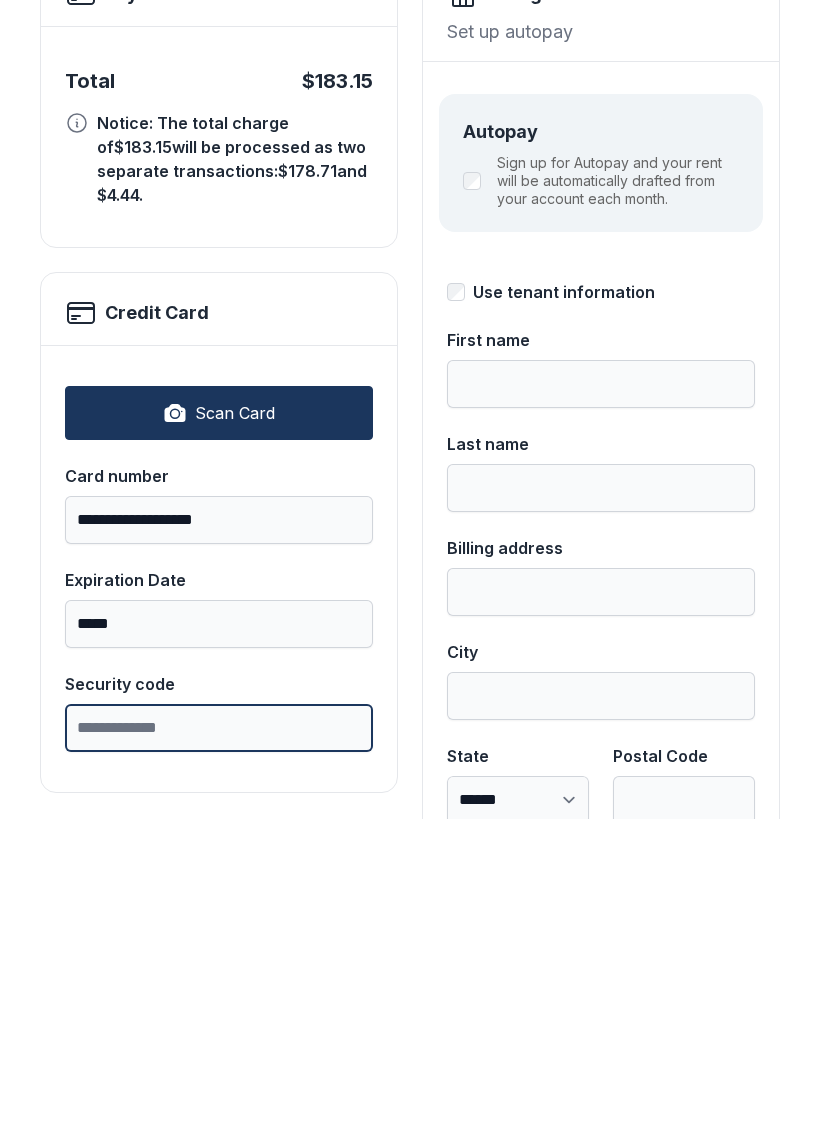 click on "Security code" at bounding box center [219, 1045] 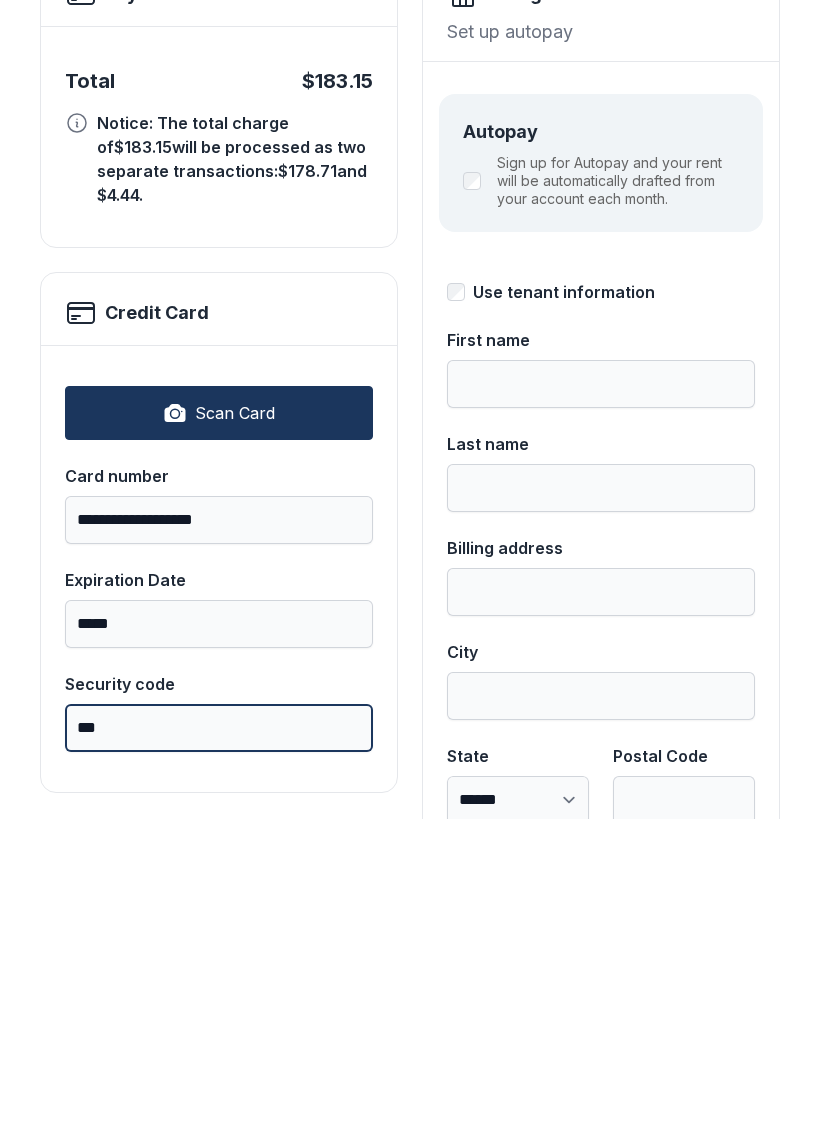 type on "***" 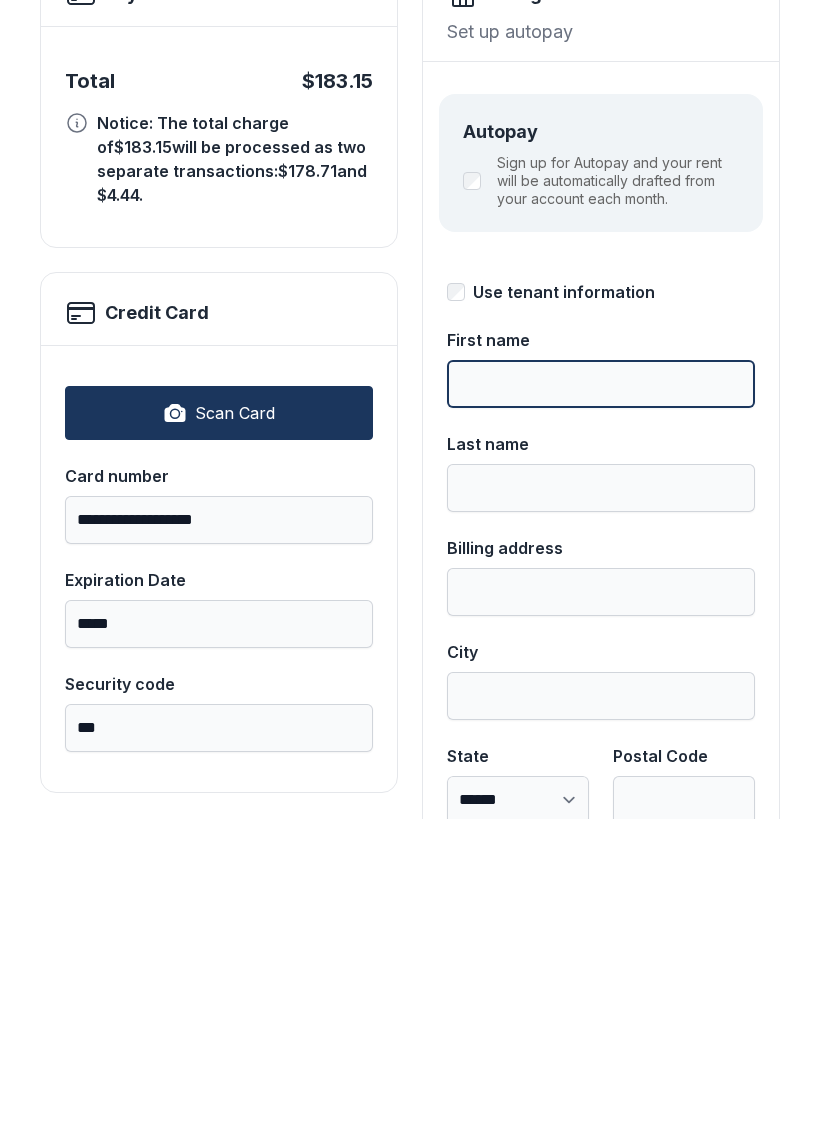 click on "First name" at bounding box center (601, 701) 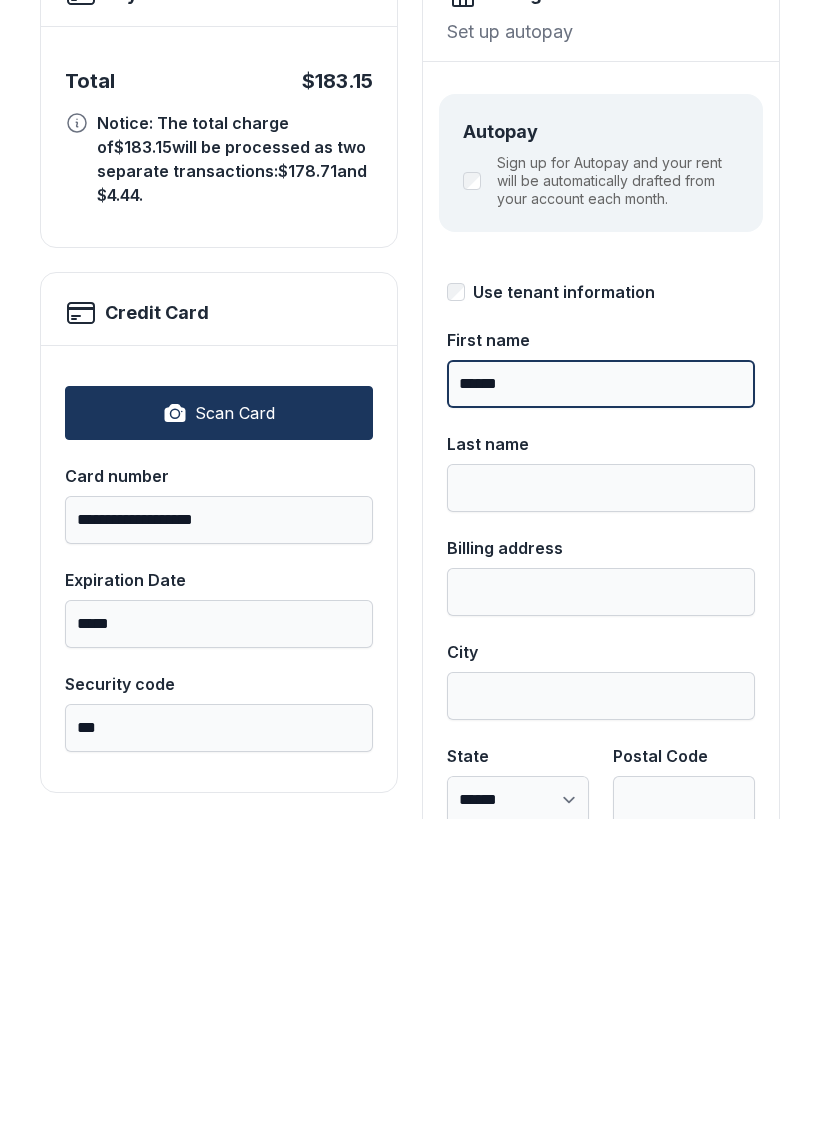 type on "******" 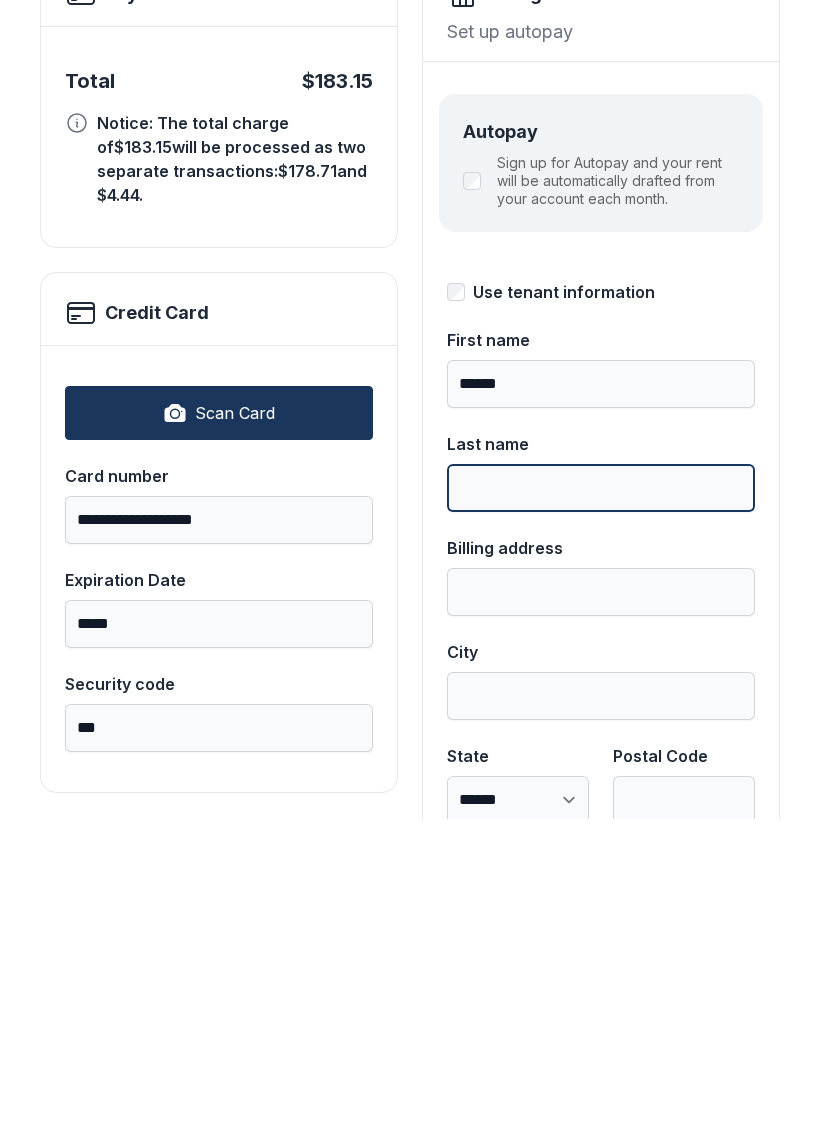 click on "Last name" at bounding box center (601, 805) 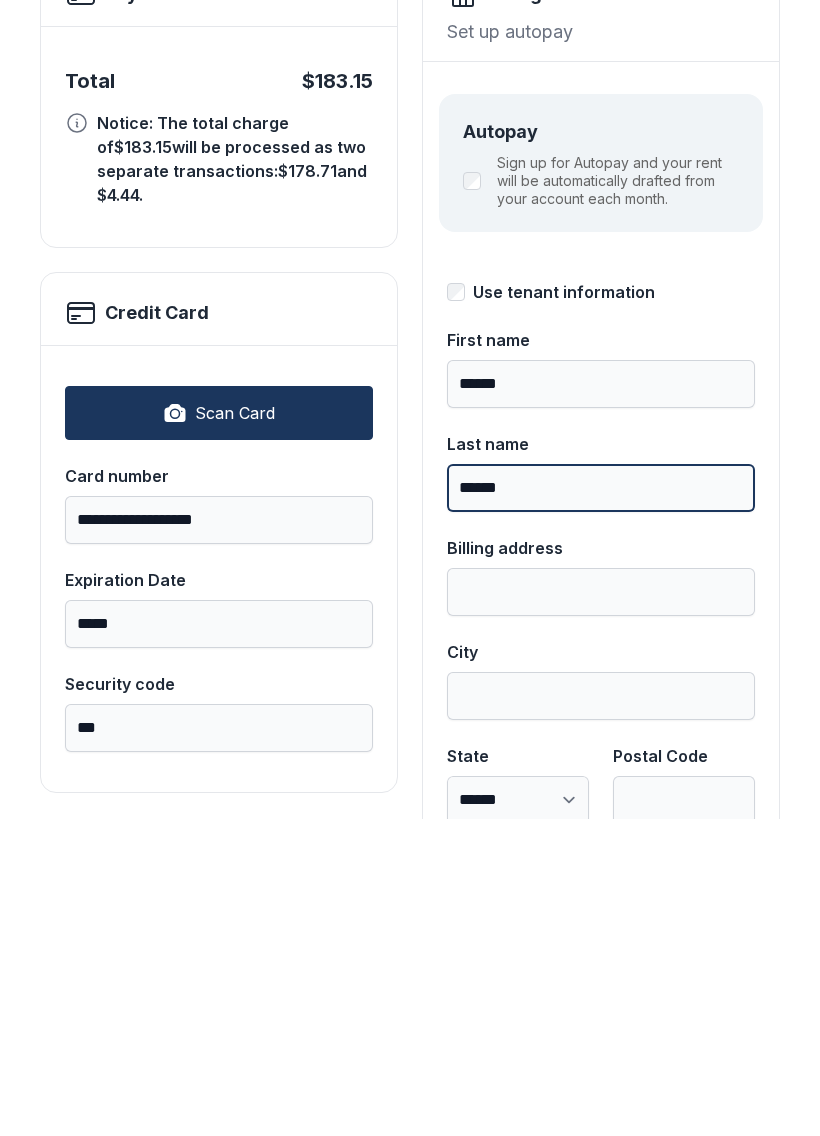 type on "******" 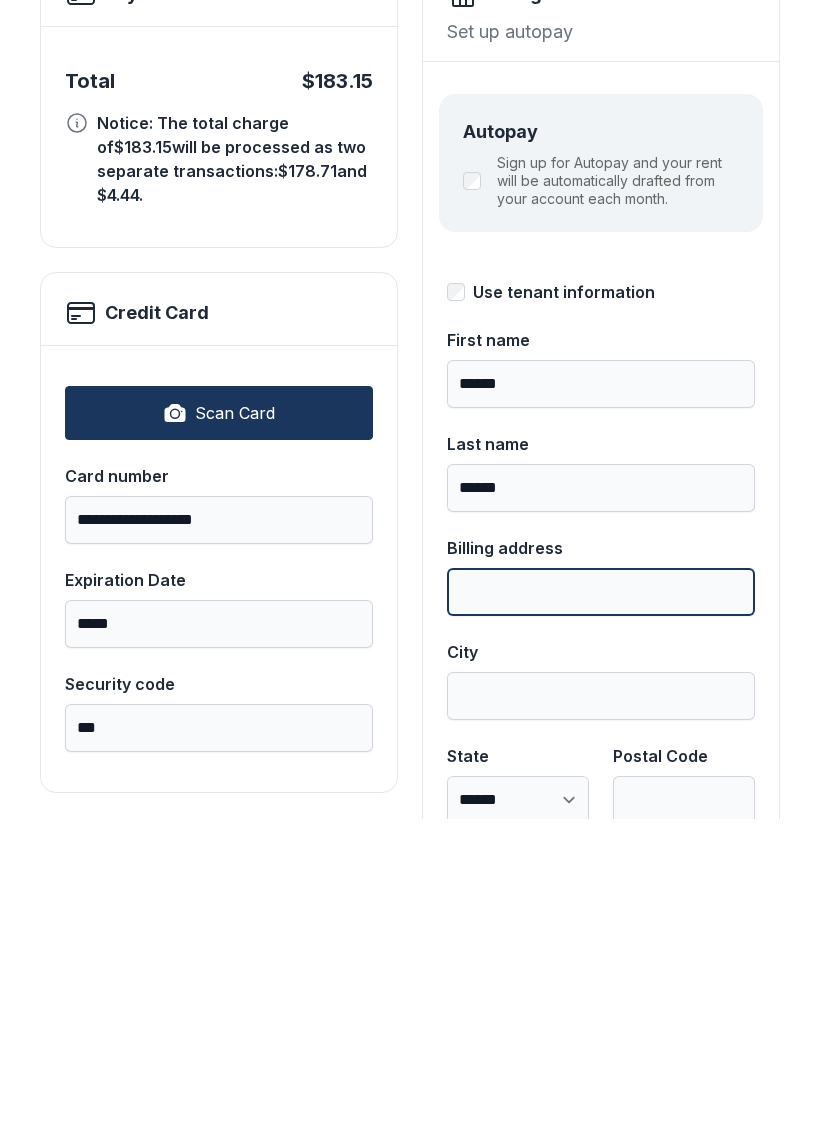 click on "Billing address" at bounding box center [601, 909] 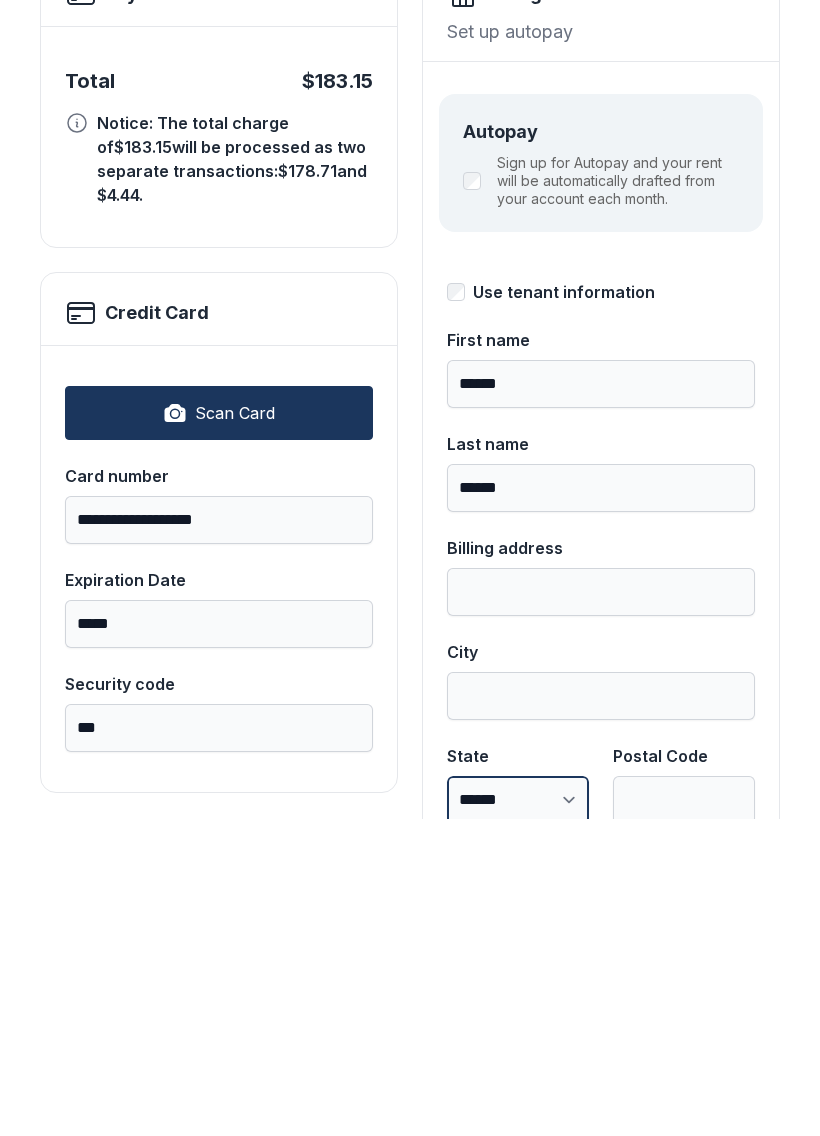 click on "**********" at bounding box center (518, 1101) 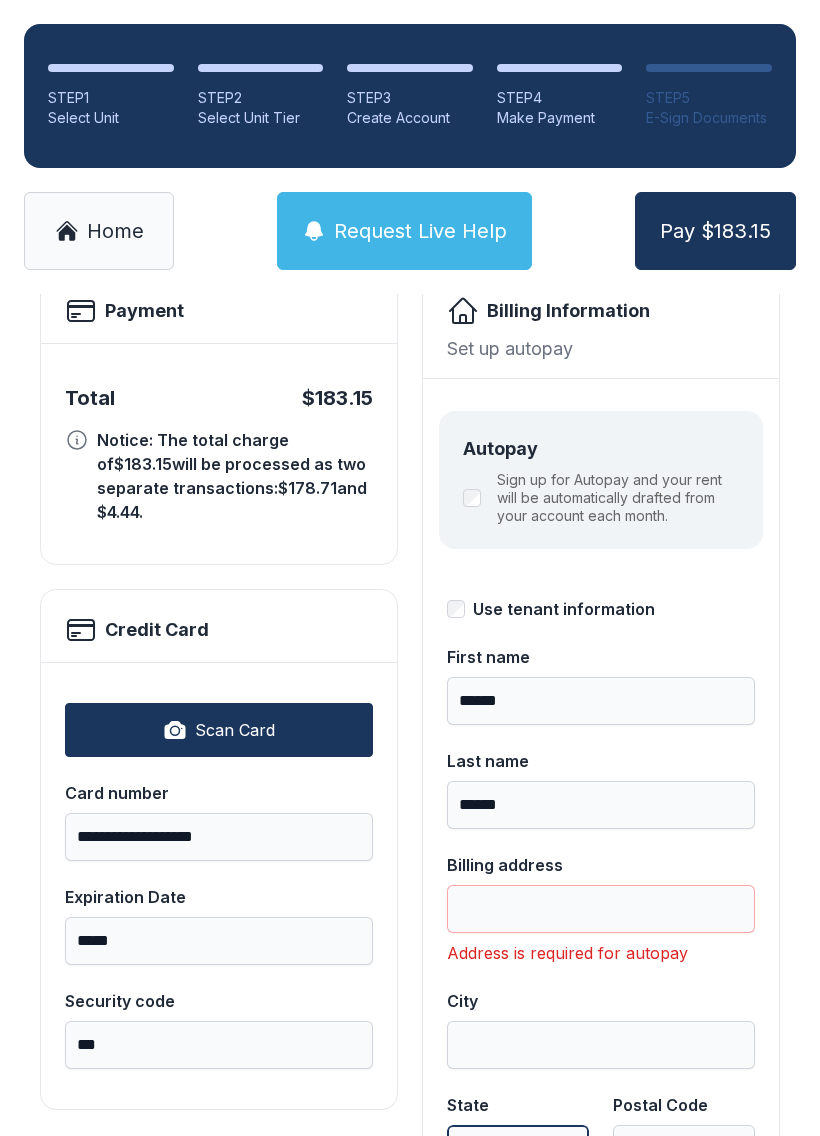 select on "**" 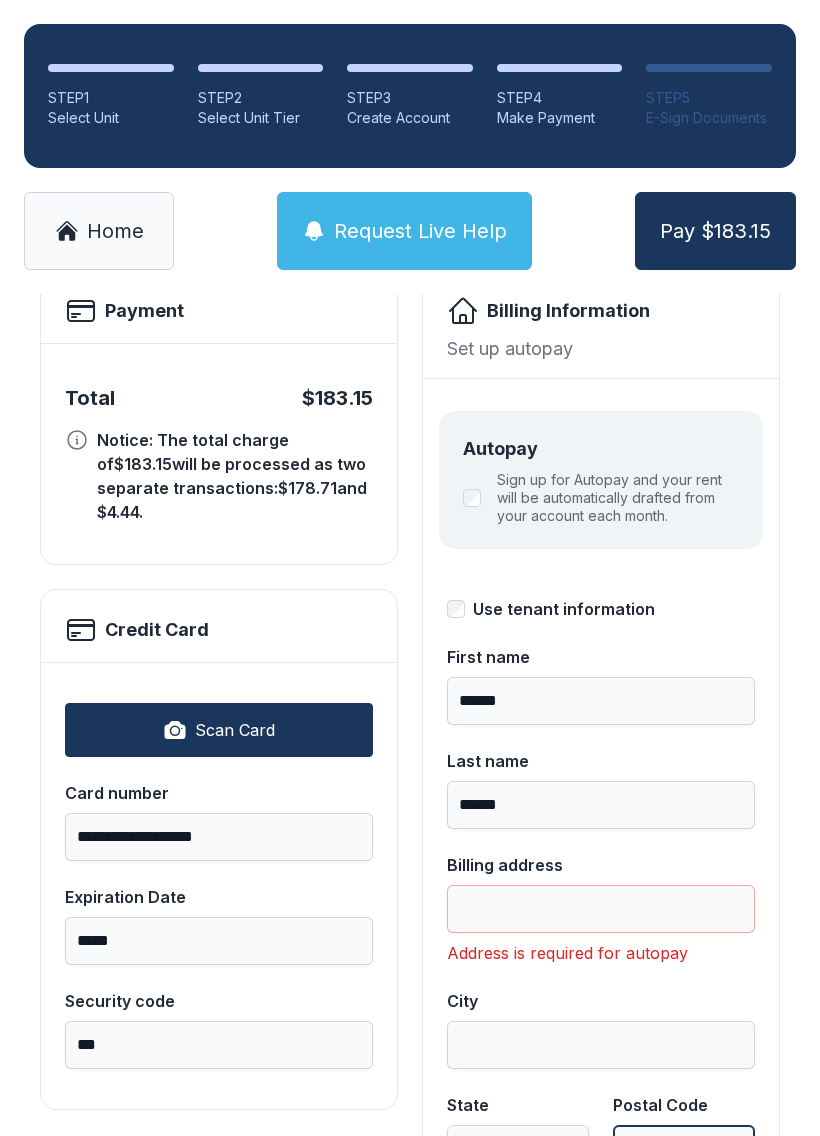click on "Postal Code" at bounding box center [684, 1149] 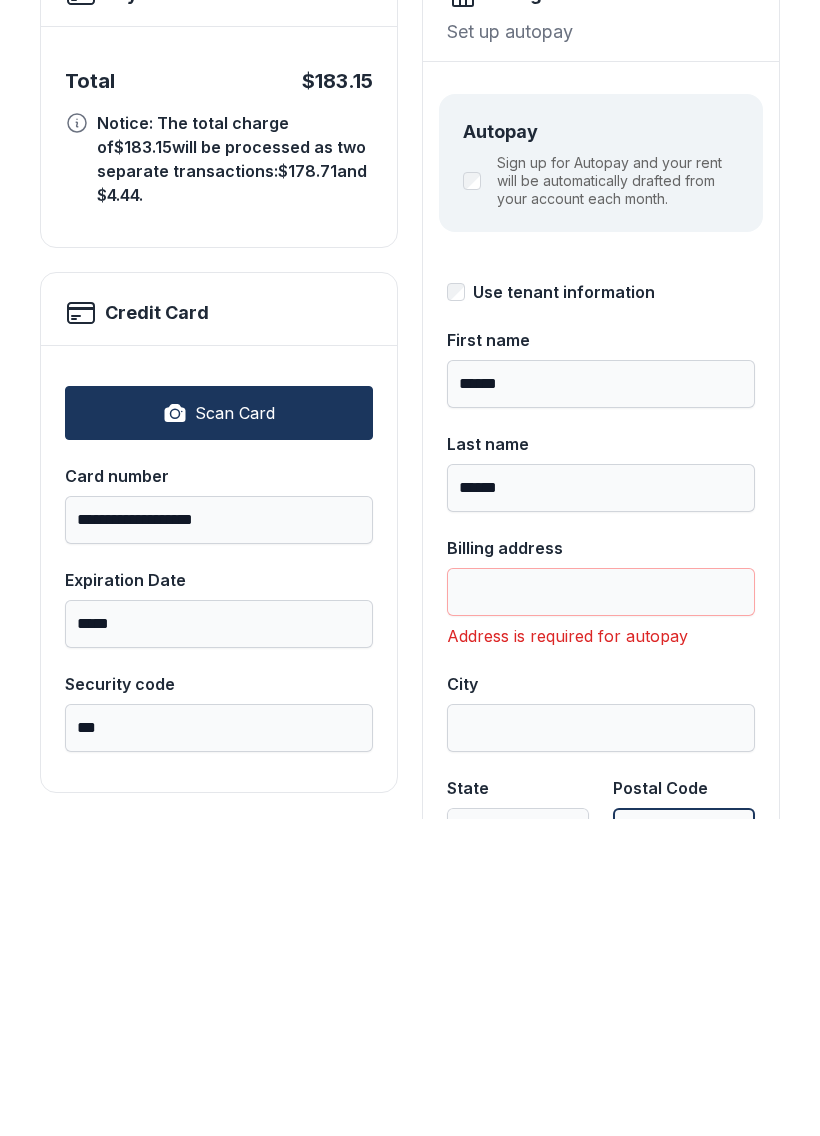 type on "*****" 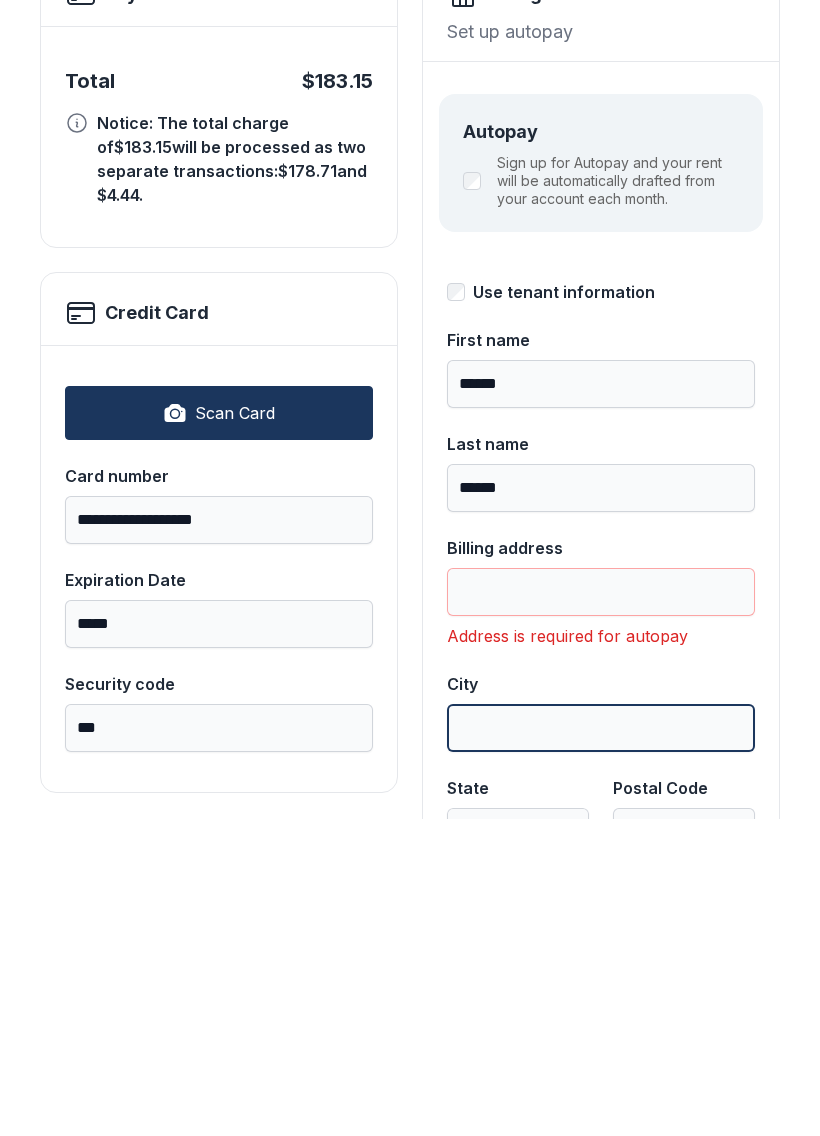 click on "City" at bounding box center (601, 1045) 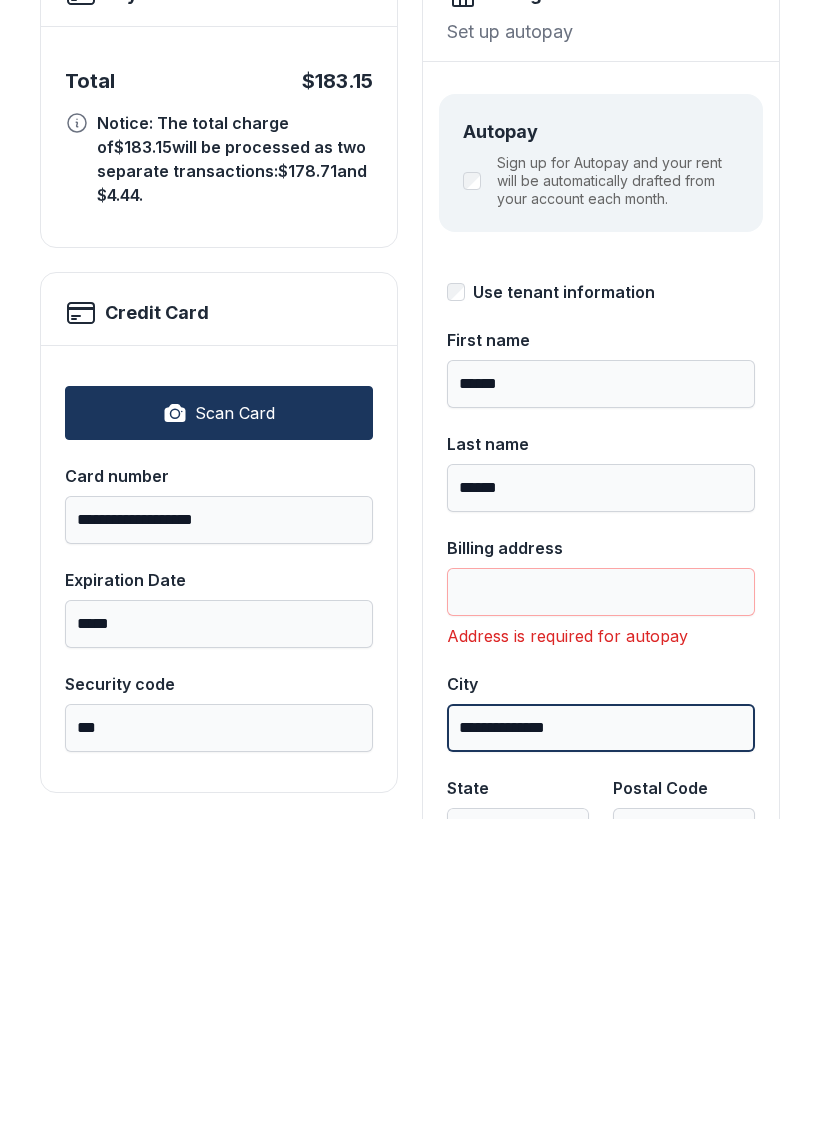 type on "**********" 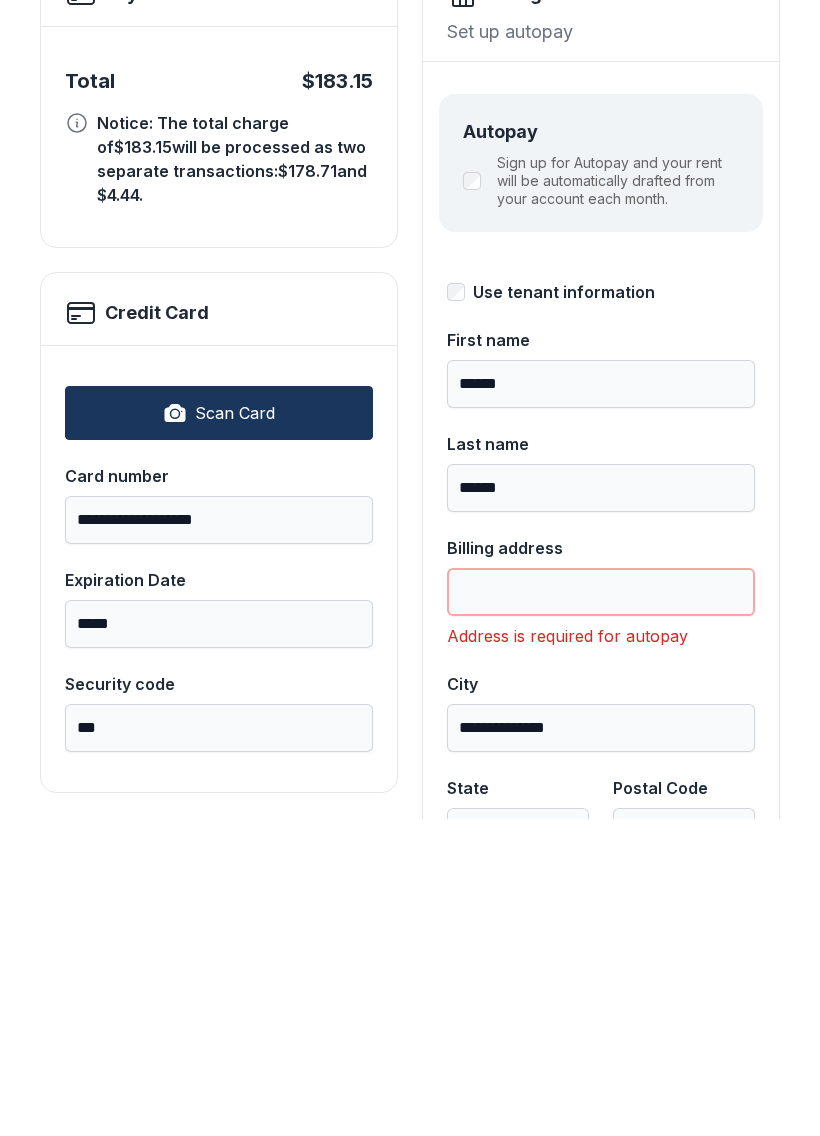 click on "Billing address" at bounding box center [601, 909] 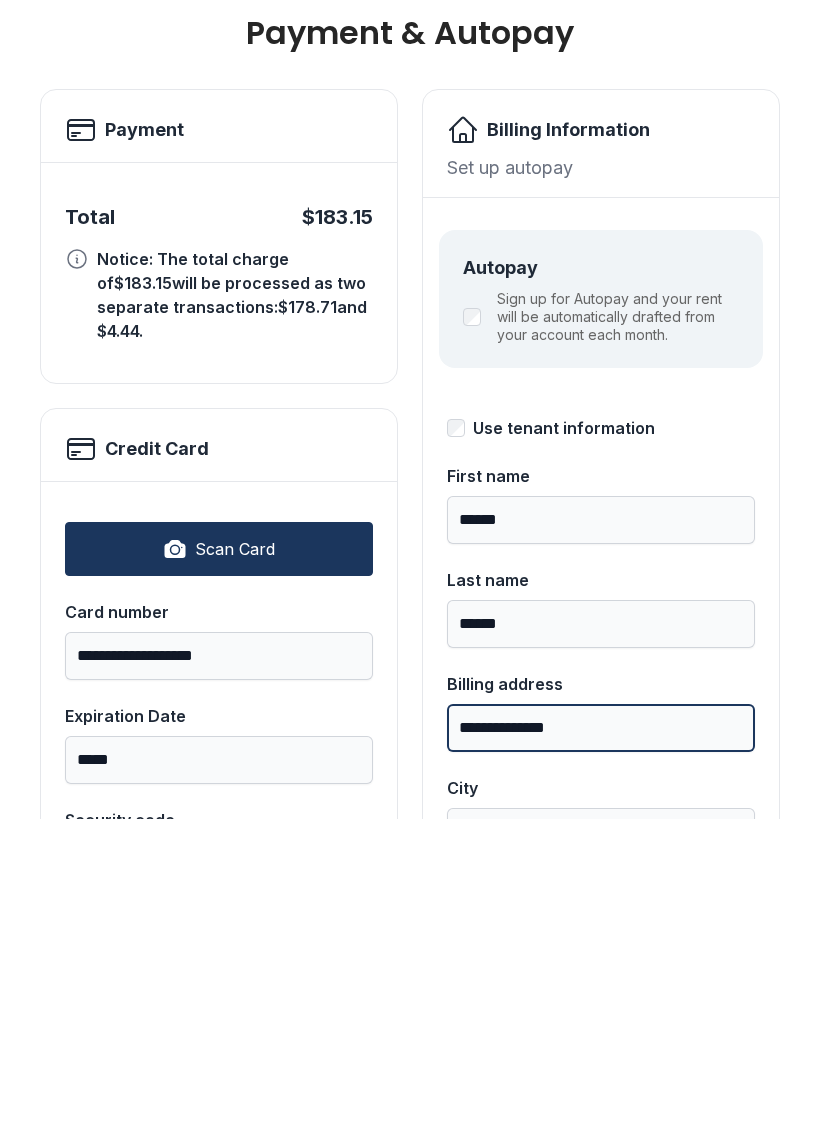 scroll, scrollTop: 0, scrollLeft: 0, axis: both 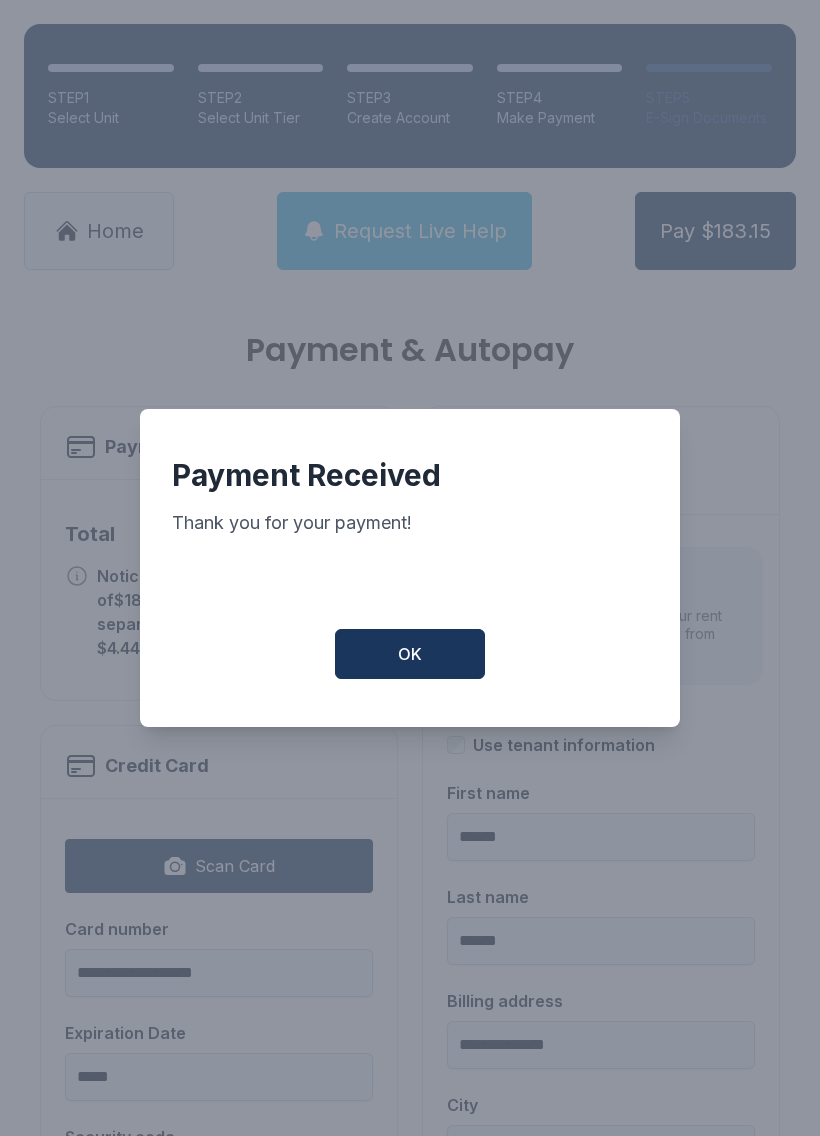 click on "OK" at bounding box center (410, 654) 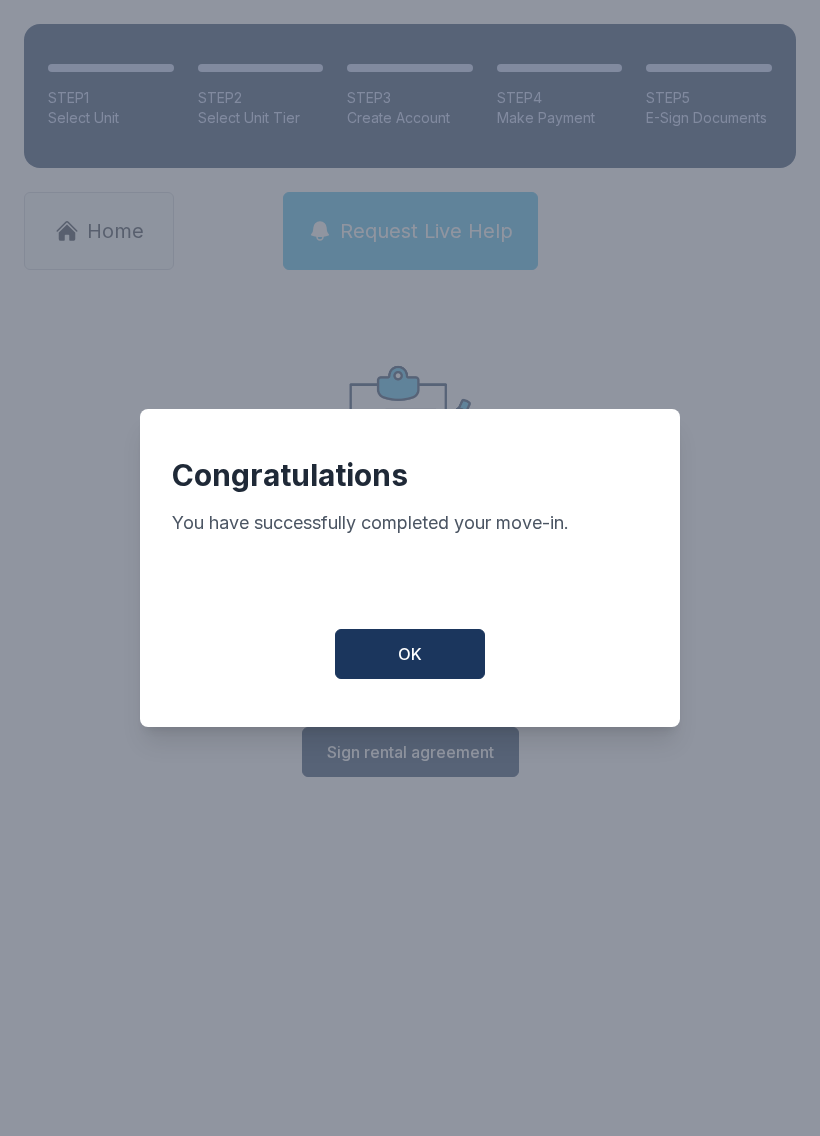 click on "OK" at bounding box center [410, 654] 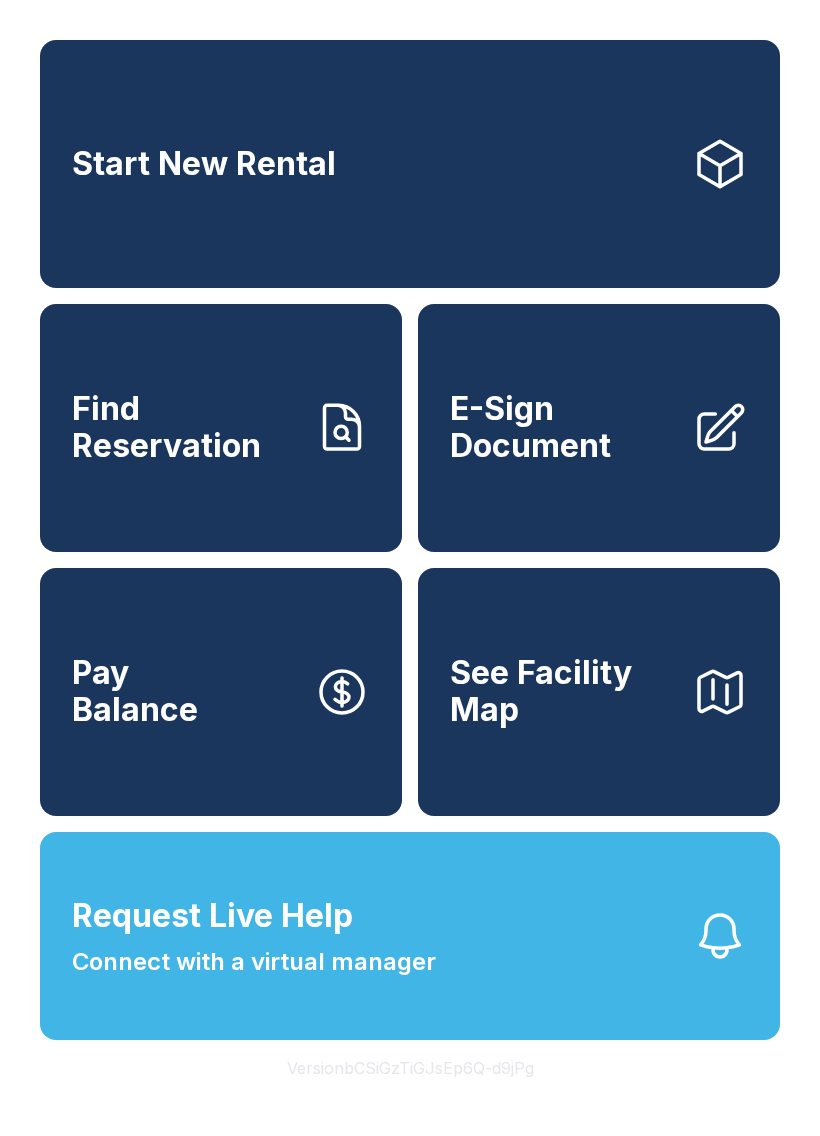 click on "Find Reservation" at bounding box center [221, 428] 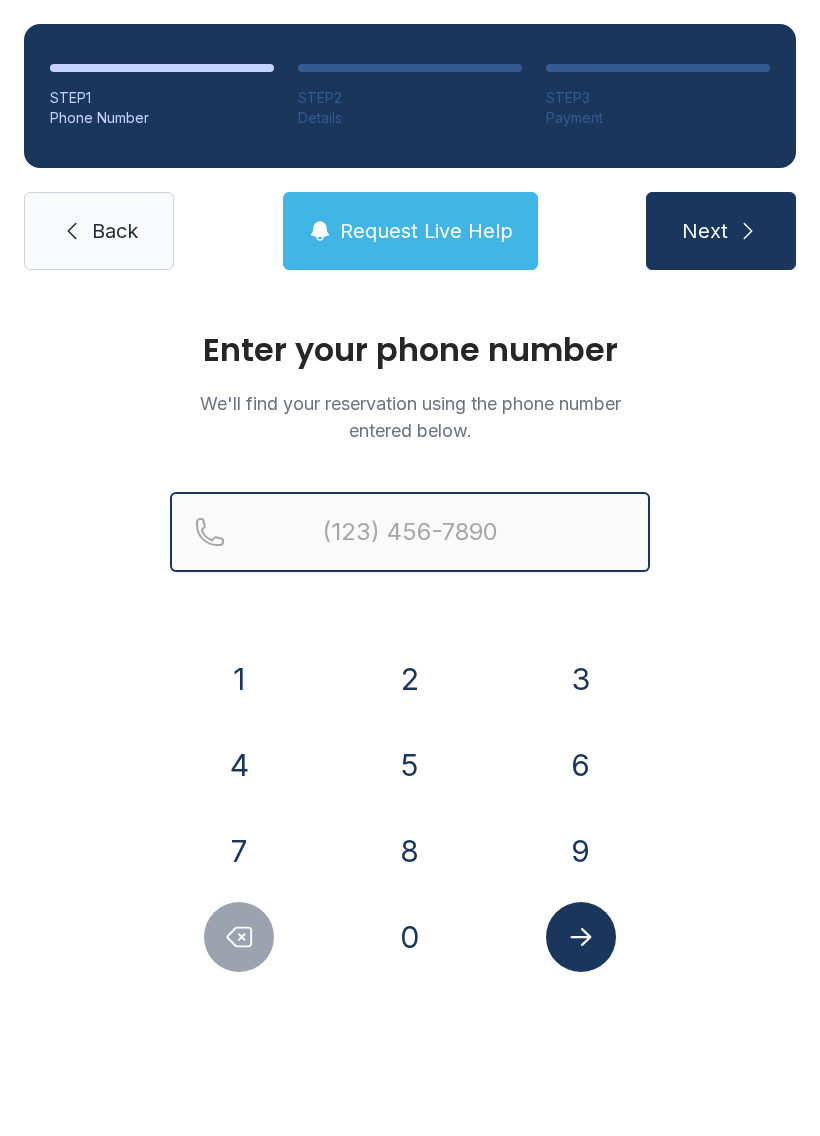 click at bounding box center [410, 532] 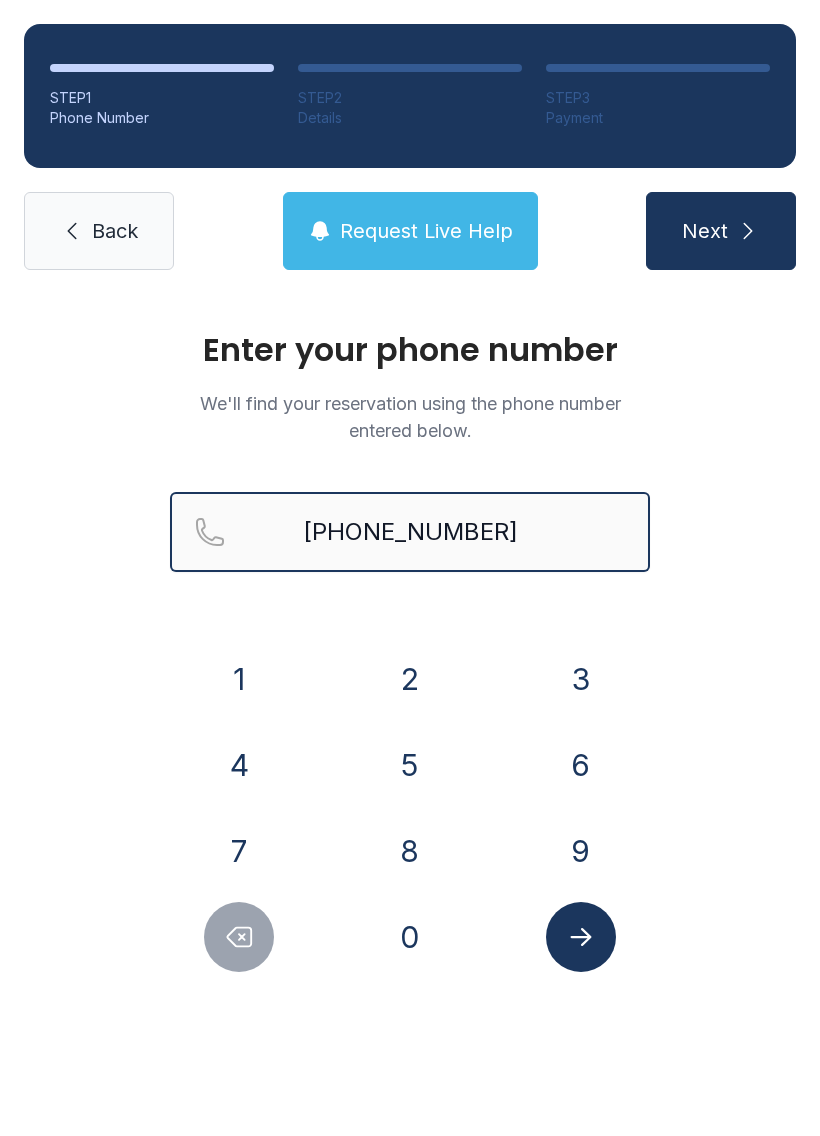 type on "[PHONE_NUMBER]" 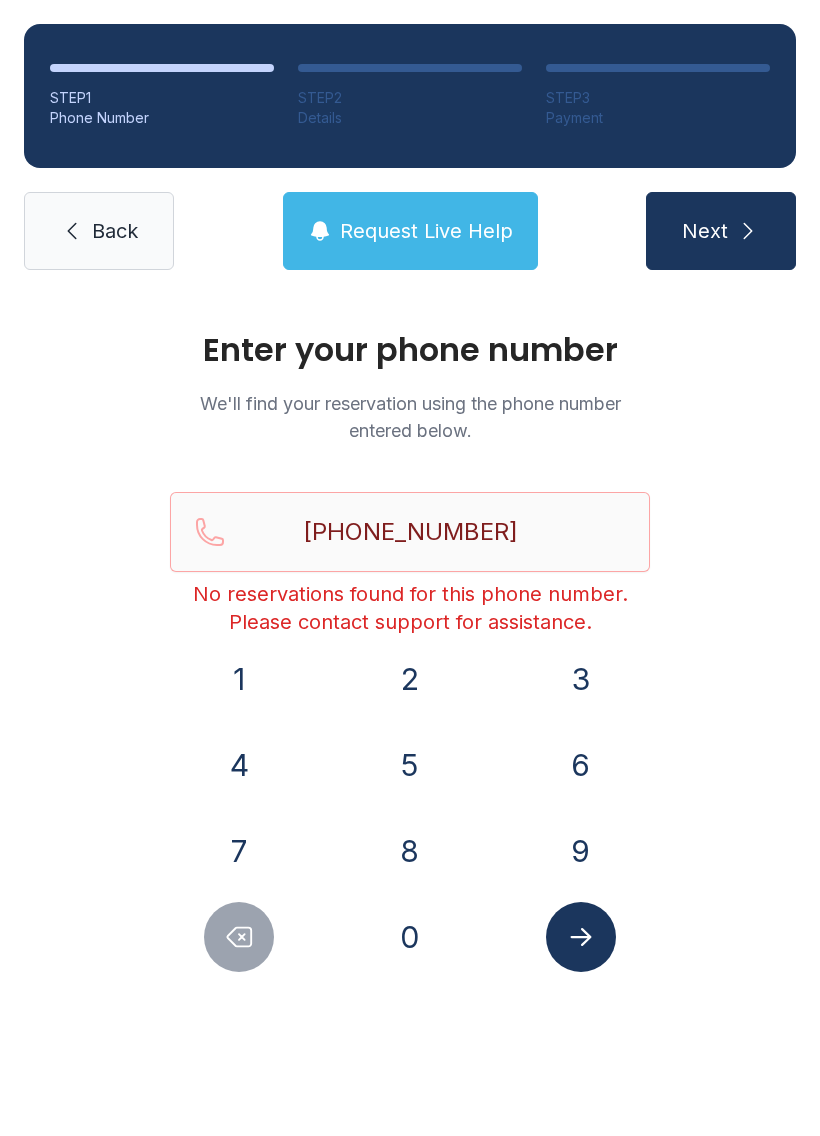 click on "Back" at bounding box center [99, 231] 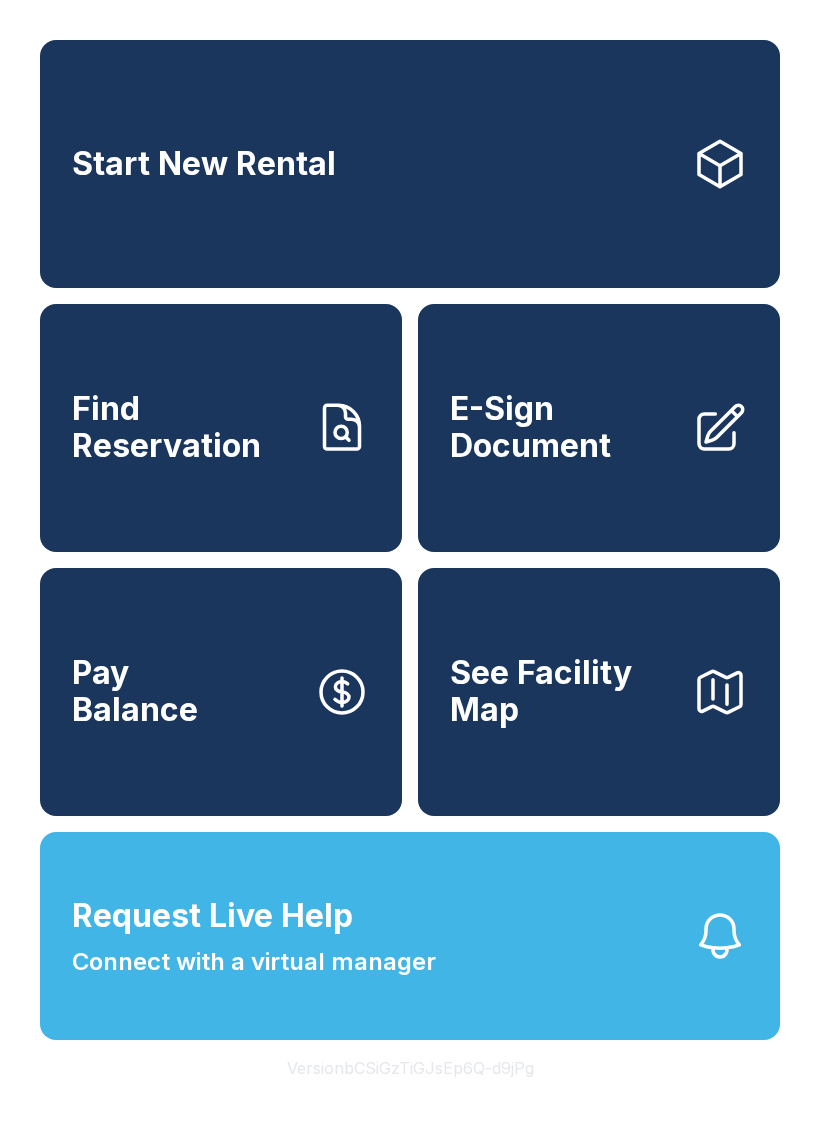 click on "E-Sign Document" at bounding box center (599, 428) 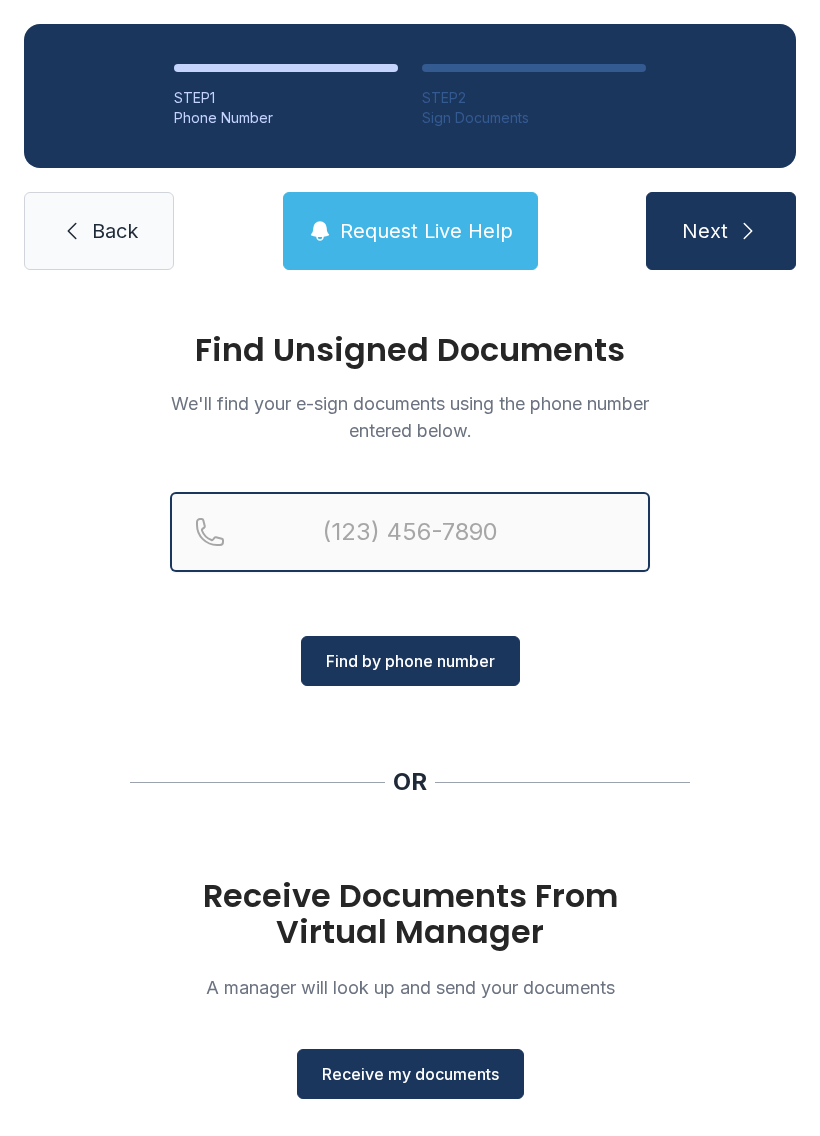 click at bounding box center (410, 532) 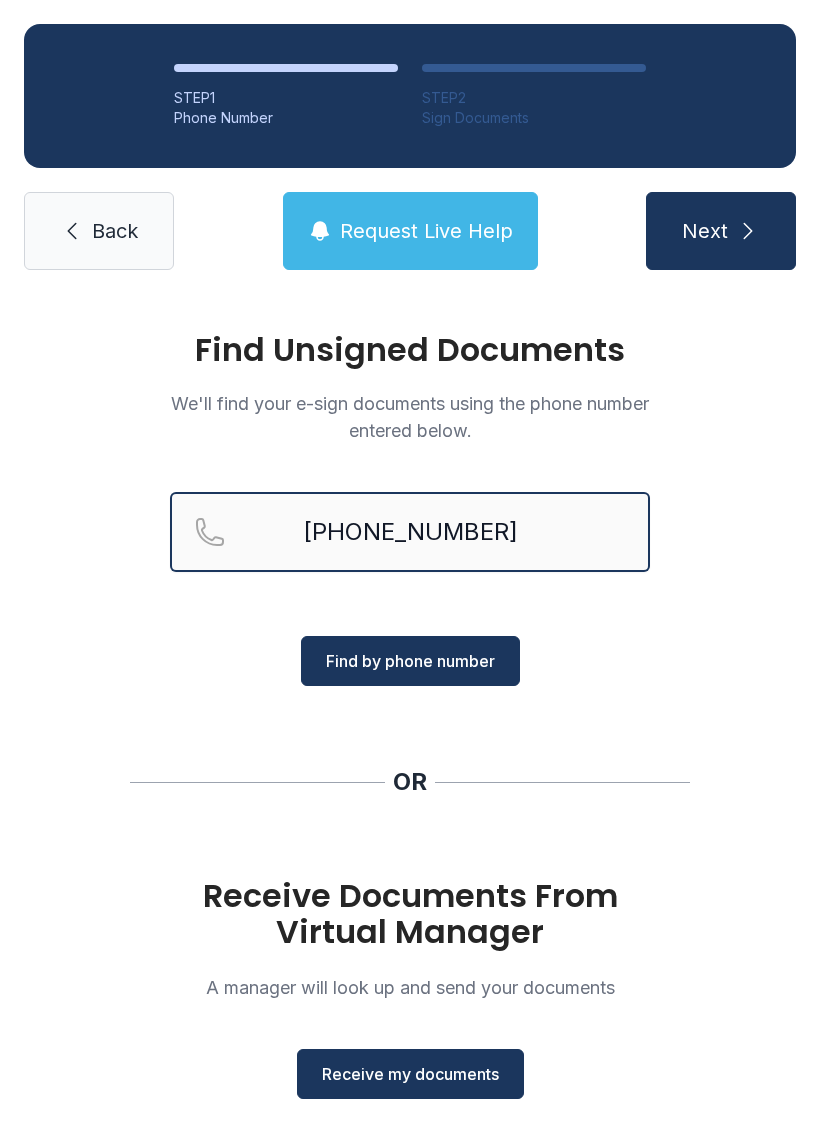 type on "[PHONE_NUMBER]" 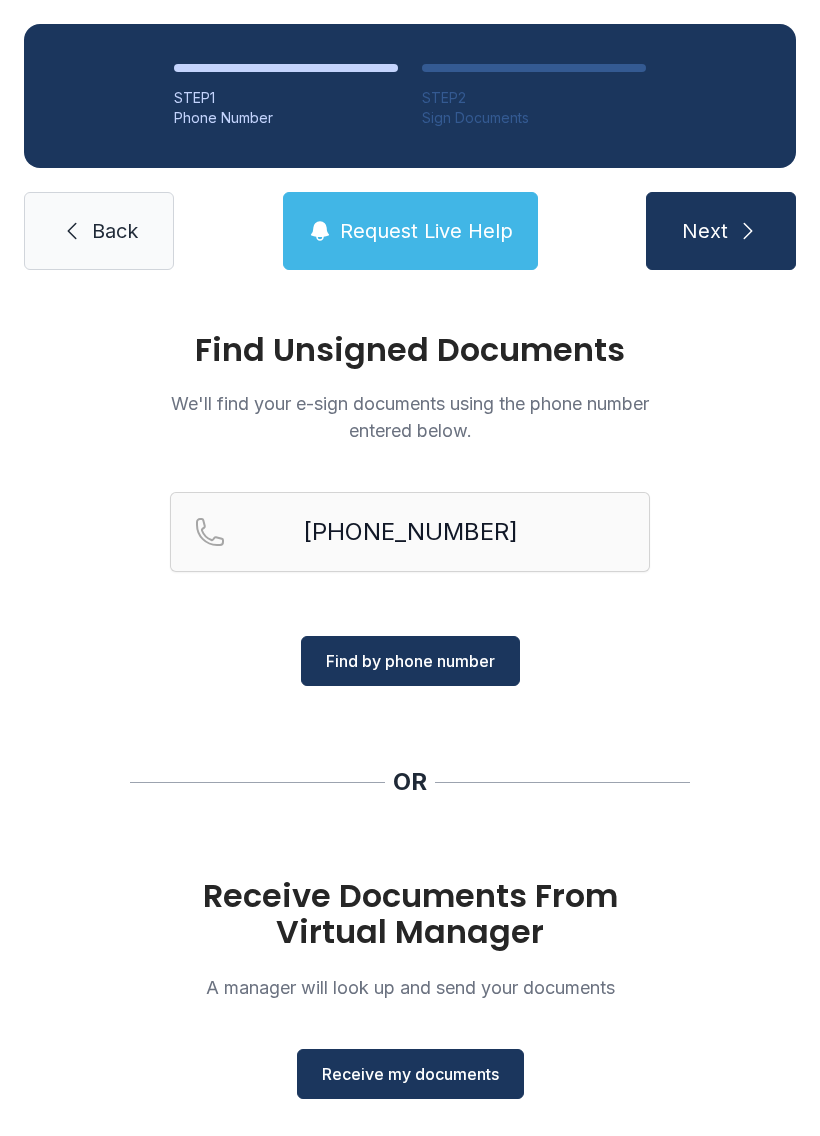 click on "Find by phone number" at bounding box center [410, 661] 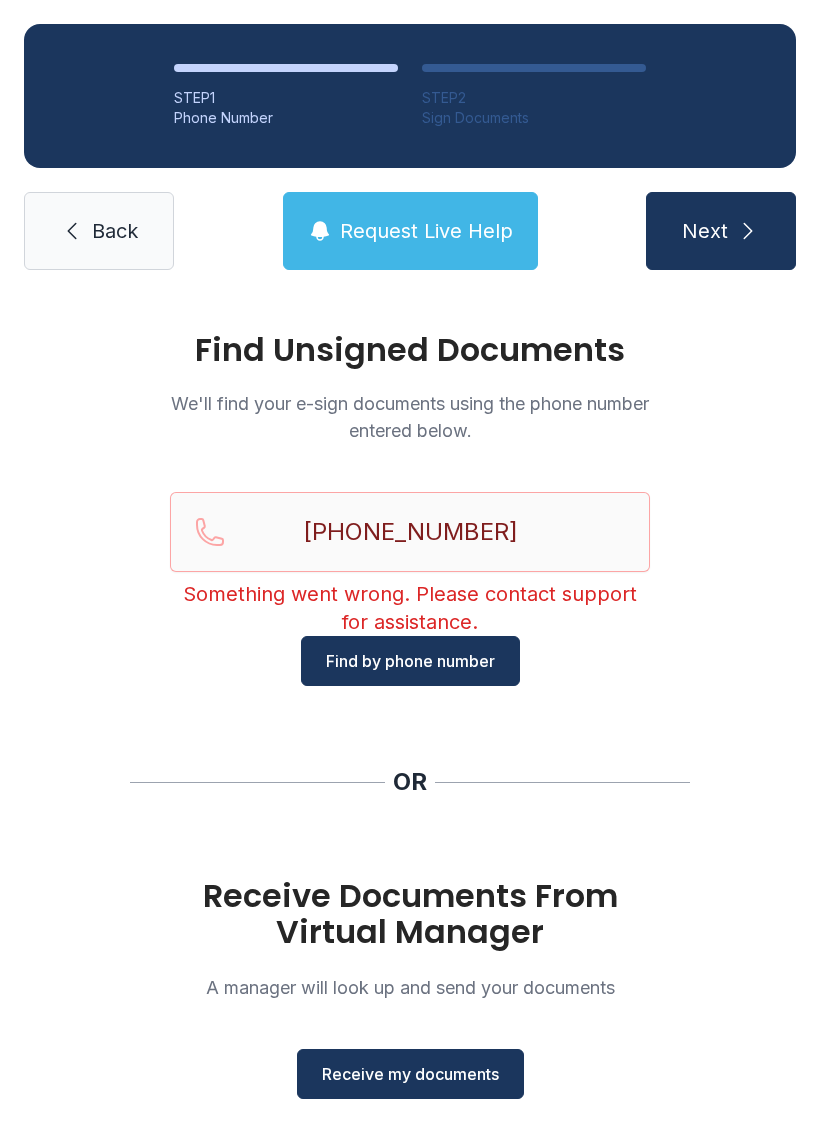 click on "Back" at bounding box center (115, 231) 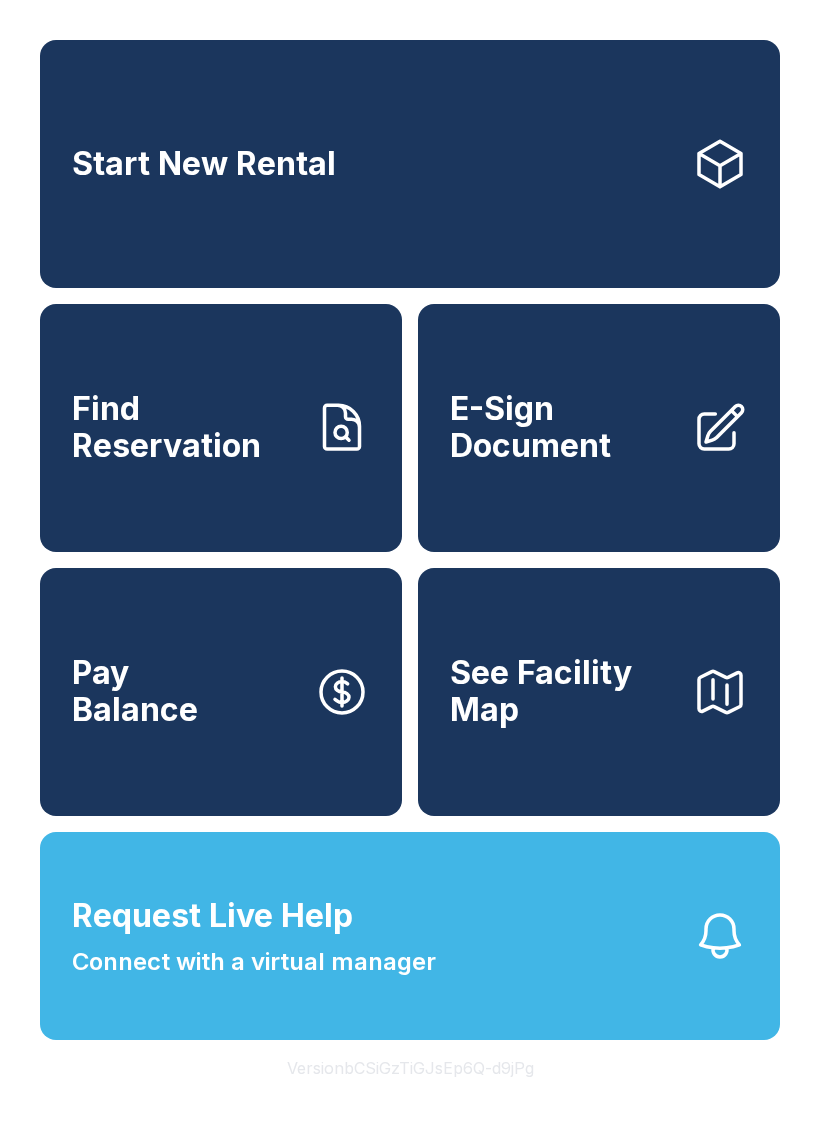 click on "Request Live Help Connect with a virtual manager" at bounding box center (410, 936) 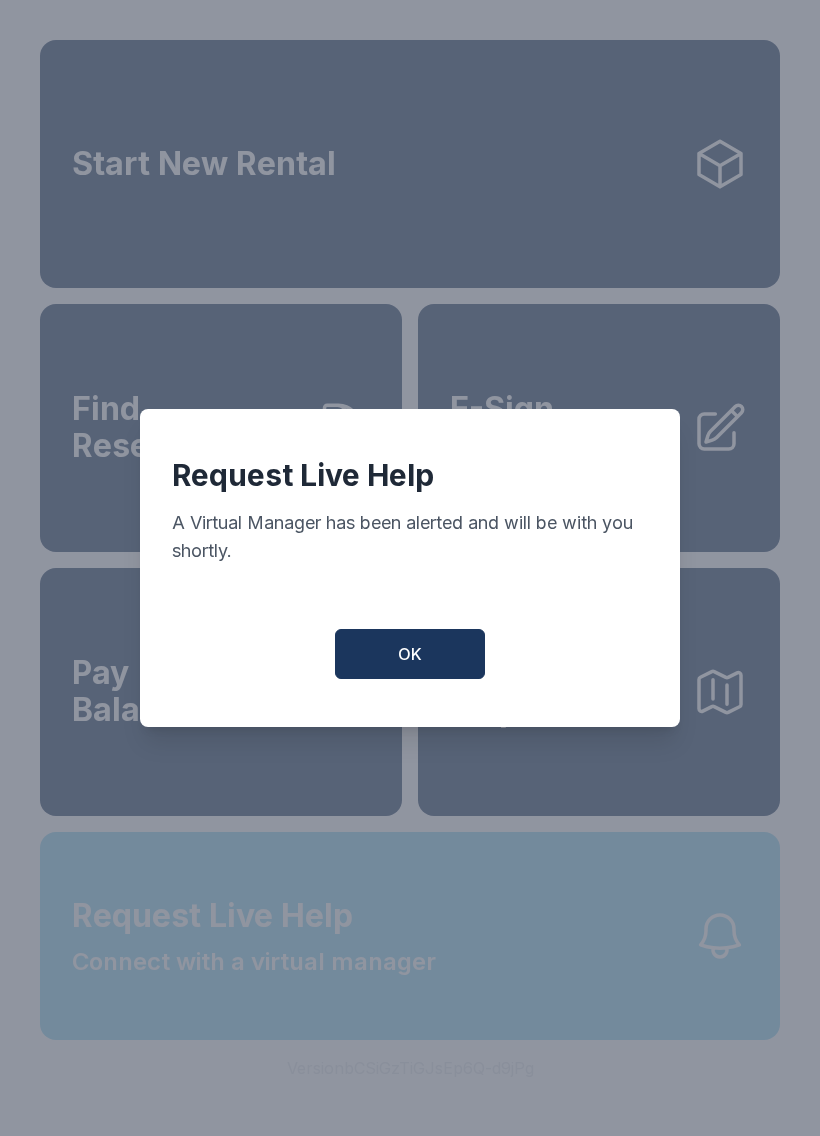 click on "OK" at bounding box center (410, 654) 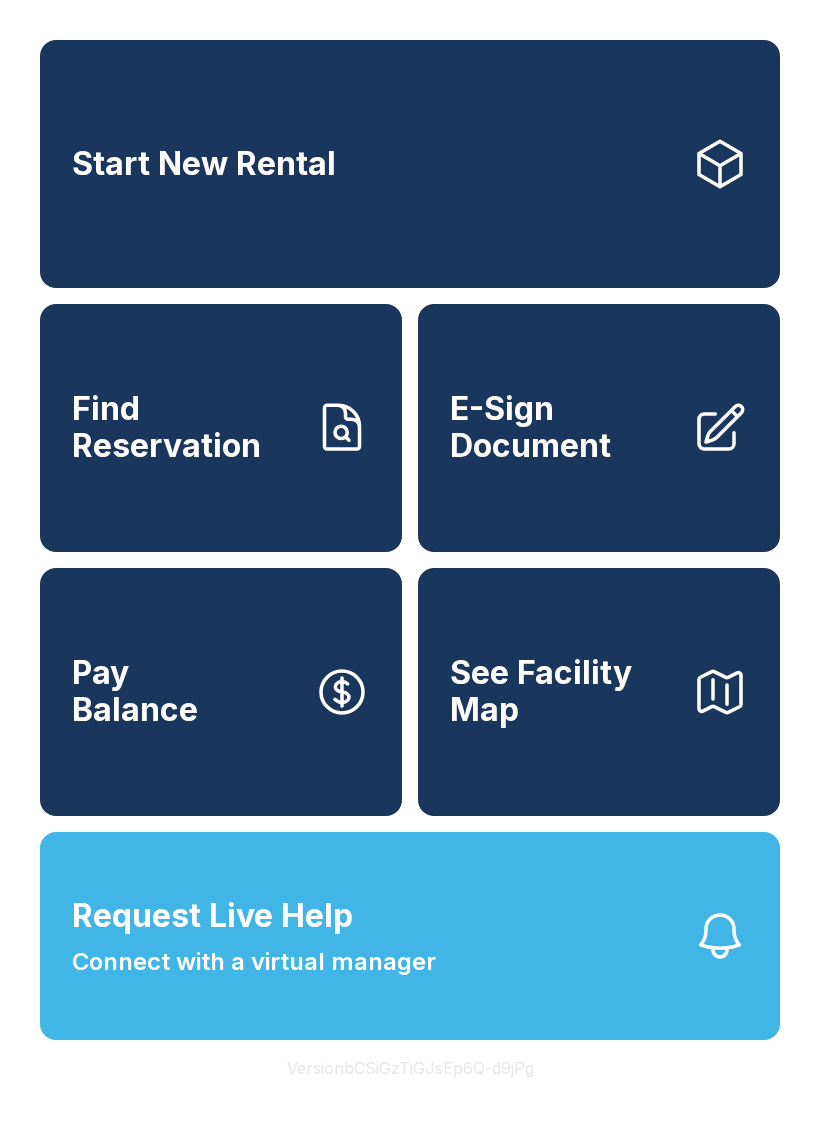 click on "Request Live Help Connect with a virtual manager" at bounding box center (410, 936) 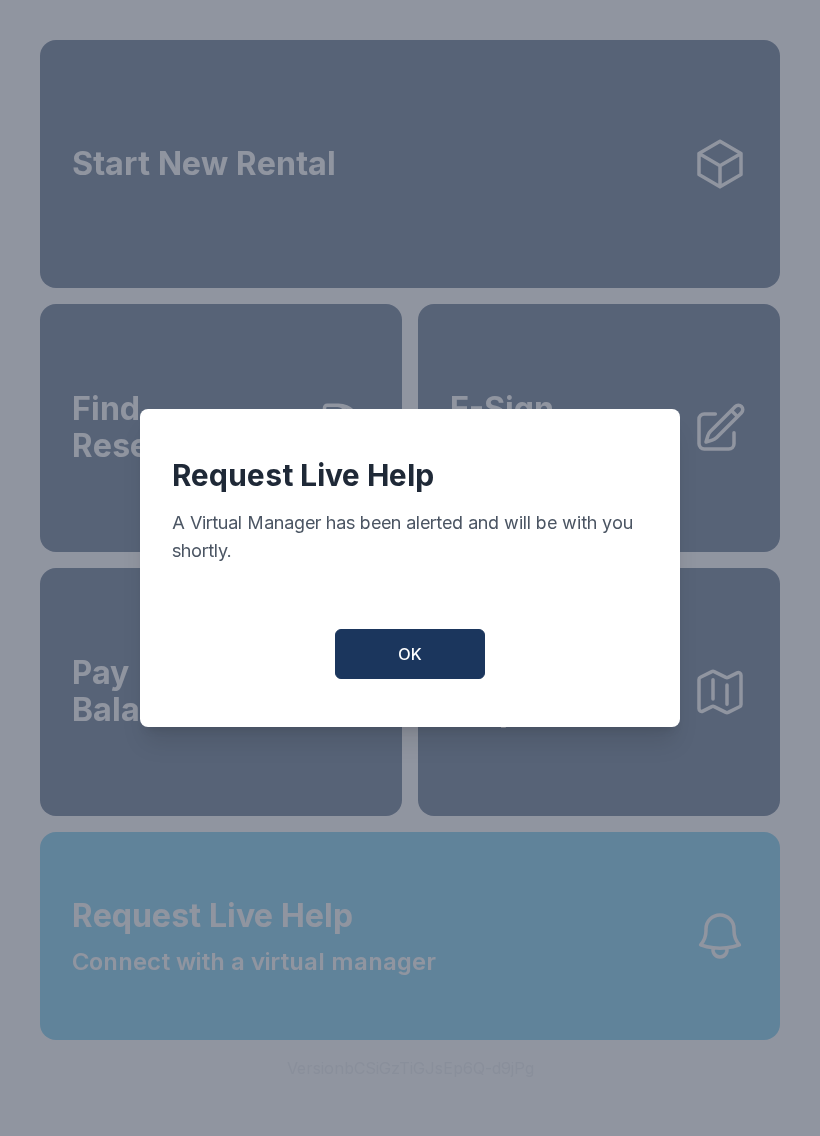 click on "OK" at bounding box center (410, 654) 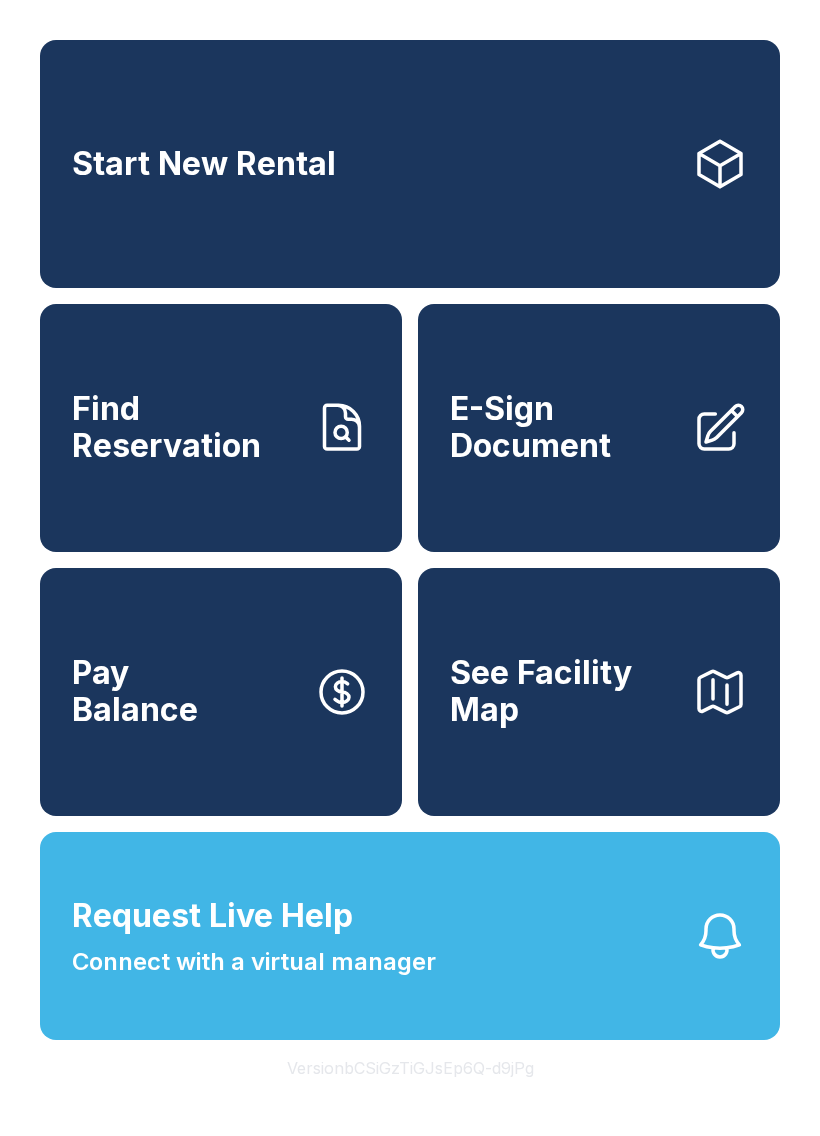 click on "Request Live Help Connect with a virtual manager" at bounding box center (410, 936) 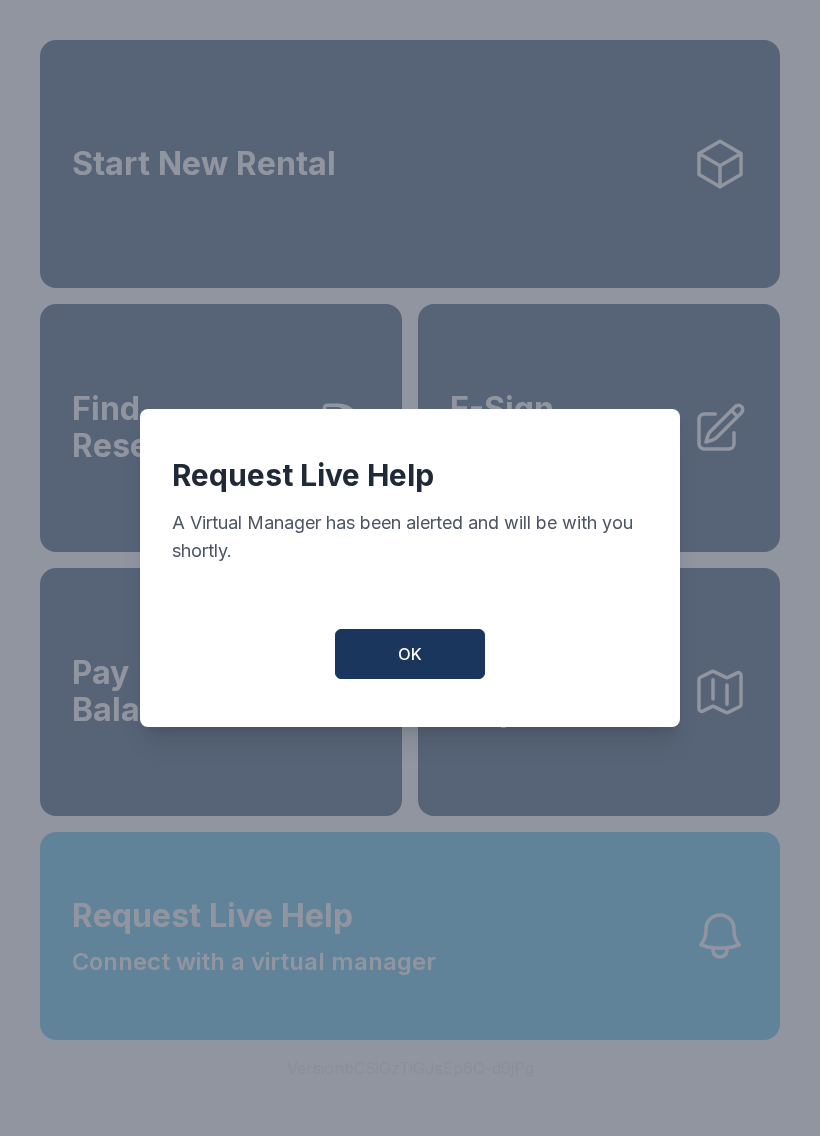click on "Request Live Help A Virtual Manager has been alerted and will be with you shortly. OK" at bounding box center (410, 568) 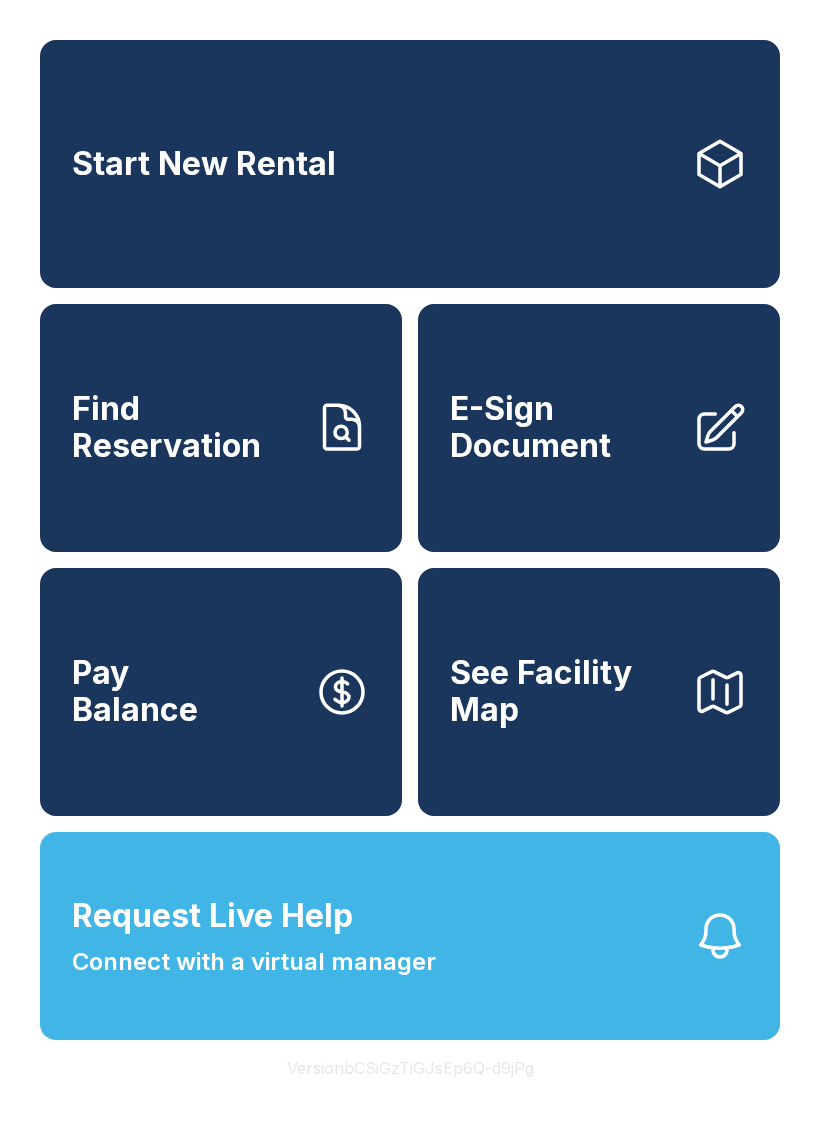 click on "See Facility Map" at bounding box center [563, 691] 